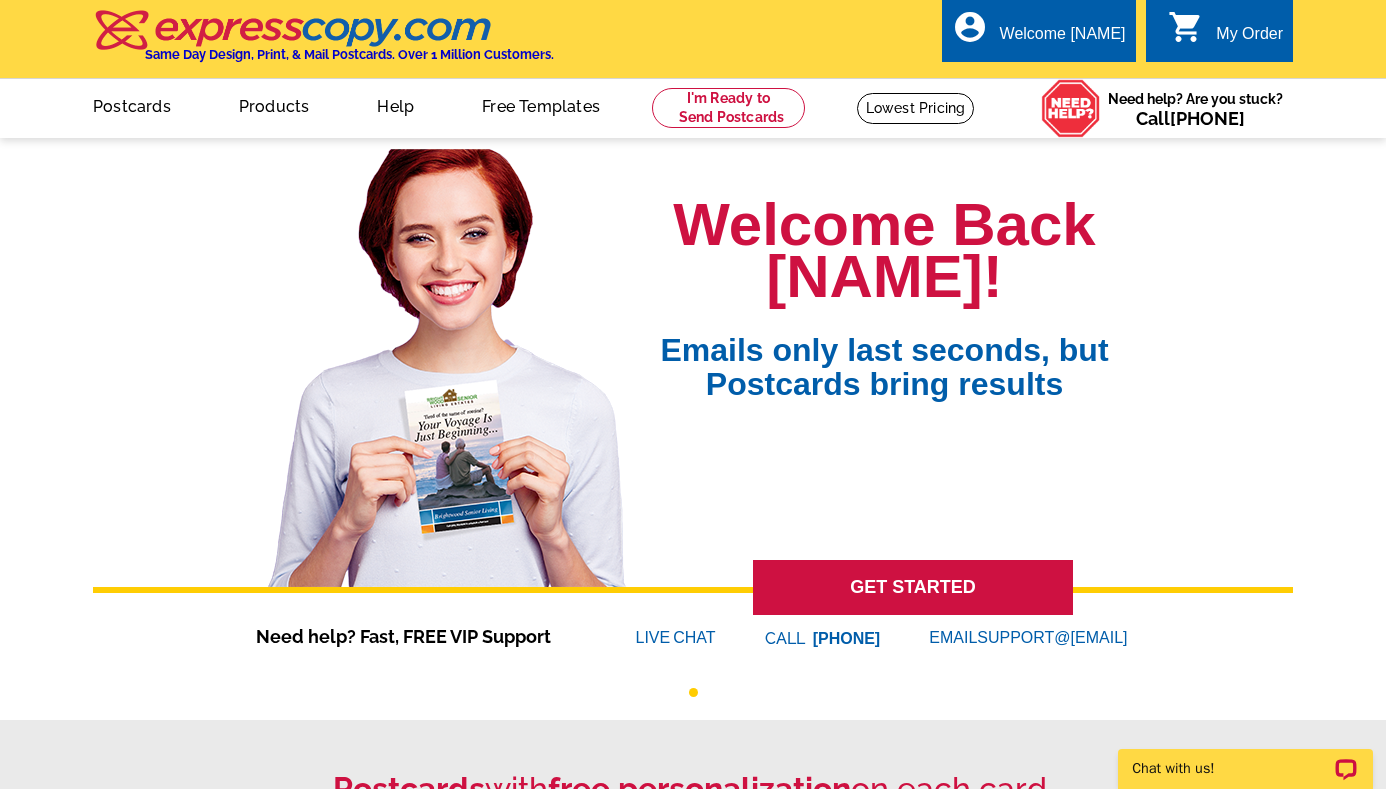 scroll, scrollTop: 0, scrollLeft: 0, axis: both 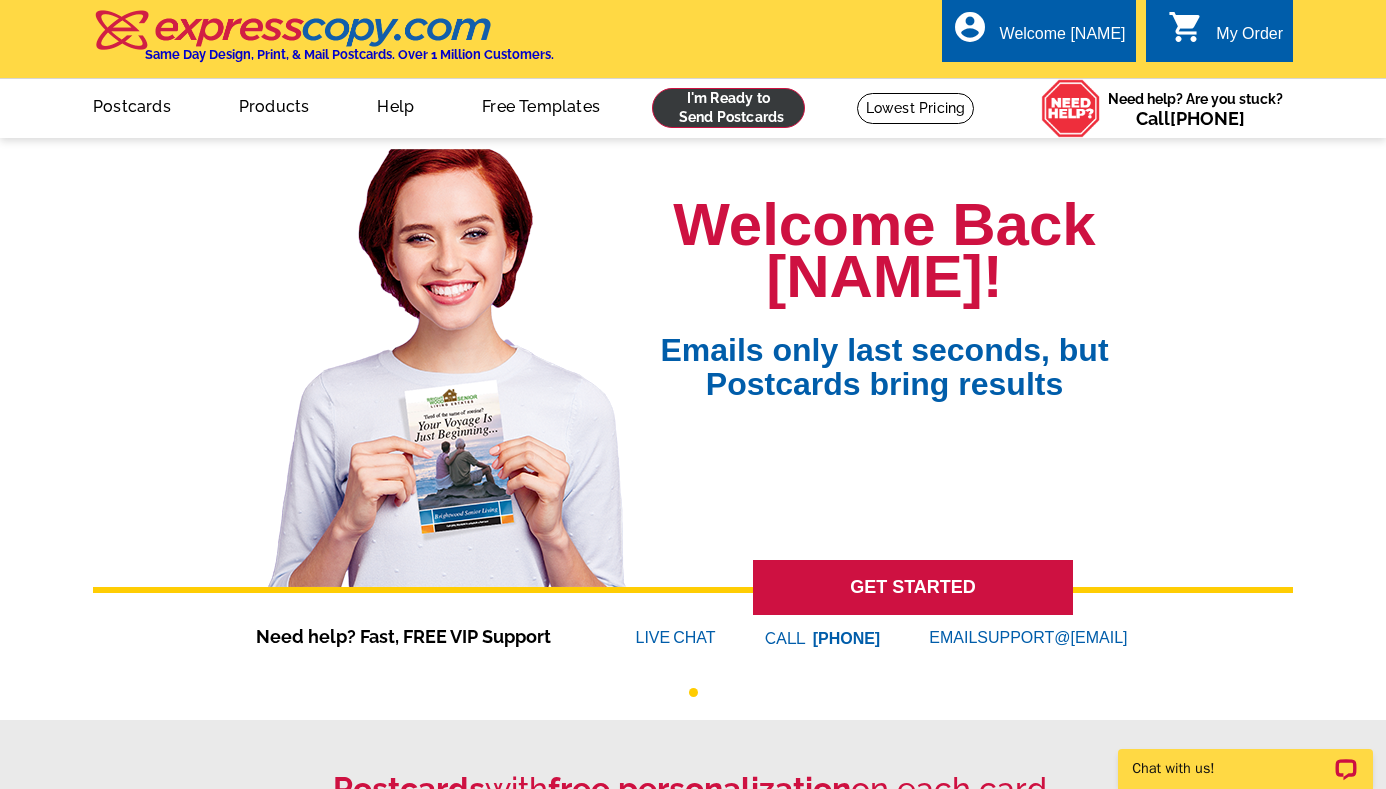 click at bounding box center [728, 108] 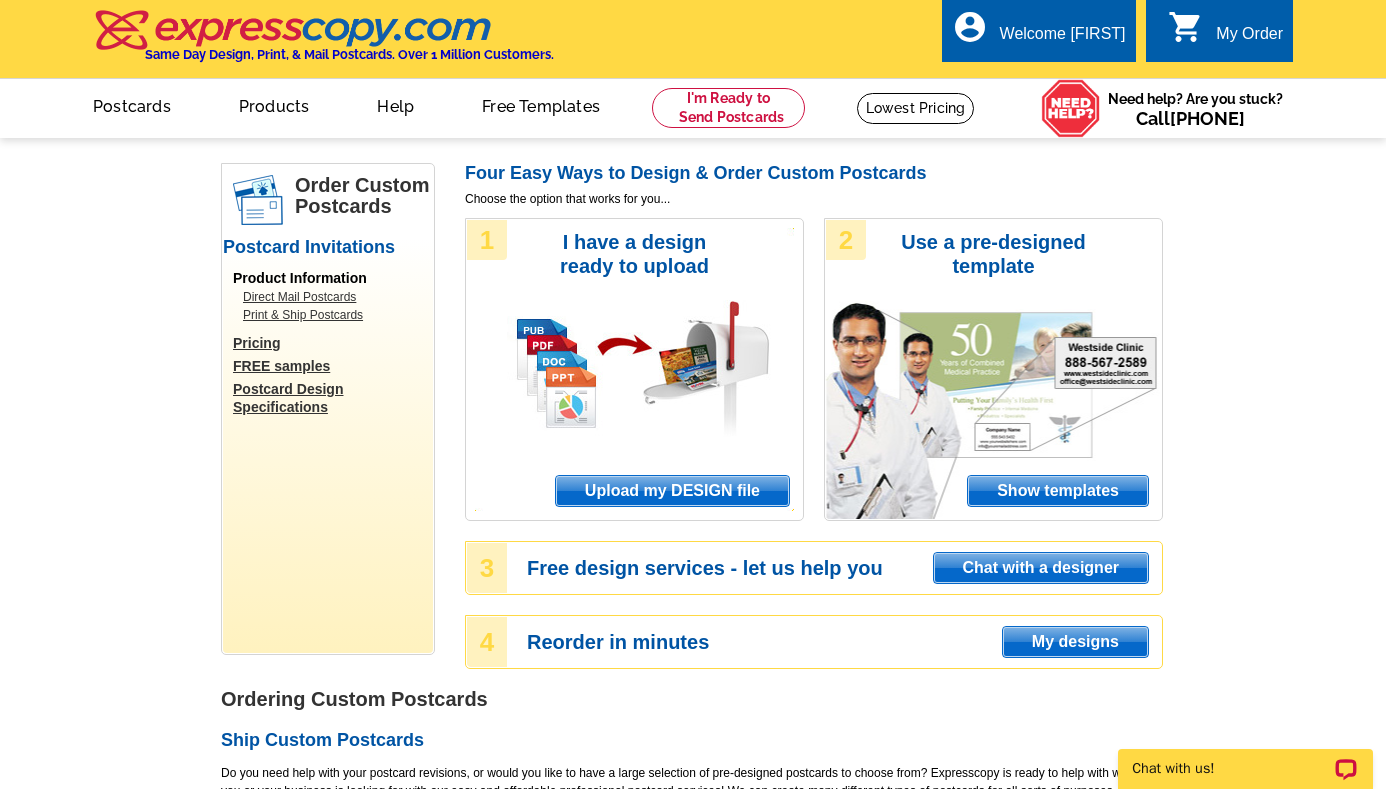 scroll, scrollTop: 0, scrollLeft: 0, axis: both 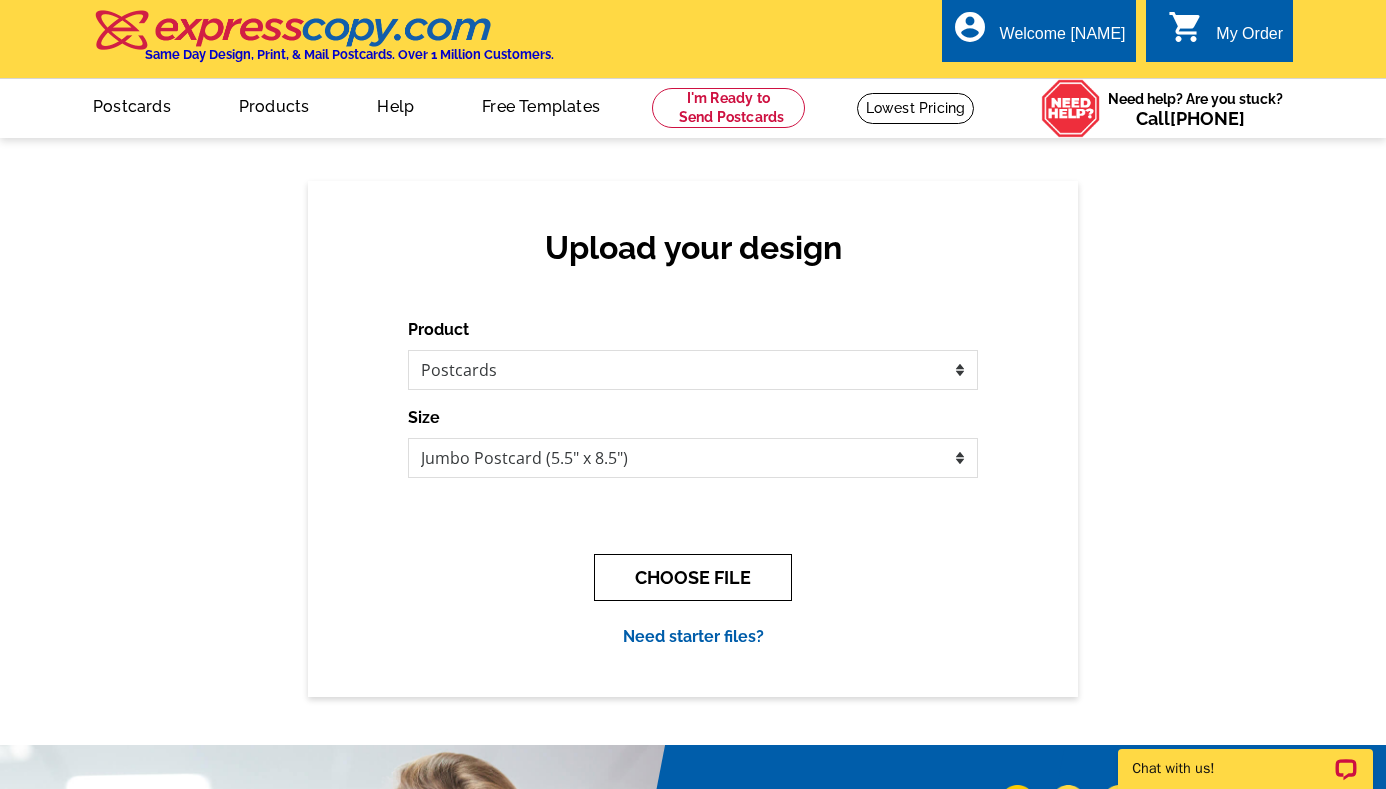 click on "CHOOSE FILE" at bounding box center (693, 577) 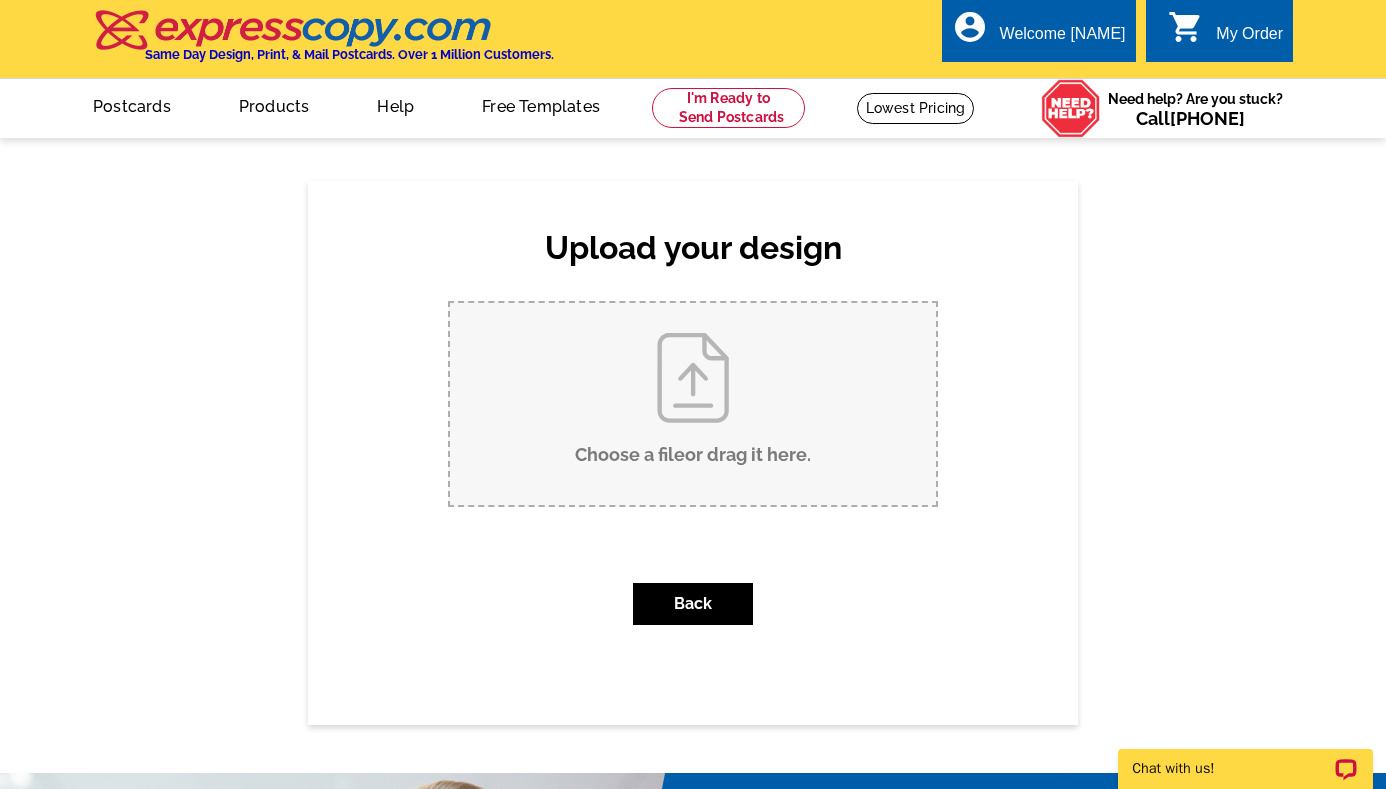 click on "Choose a file  or drag it here ." at bounding box center (693, 404) 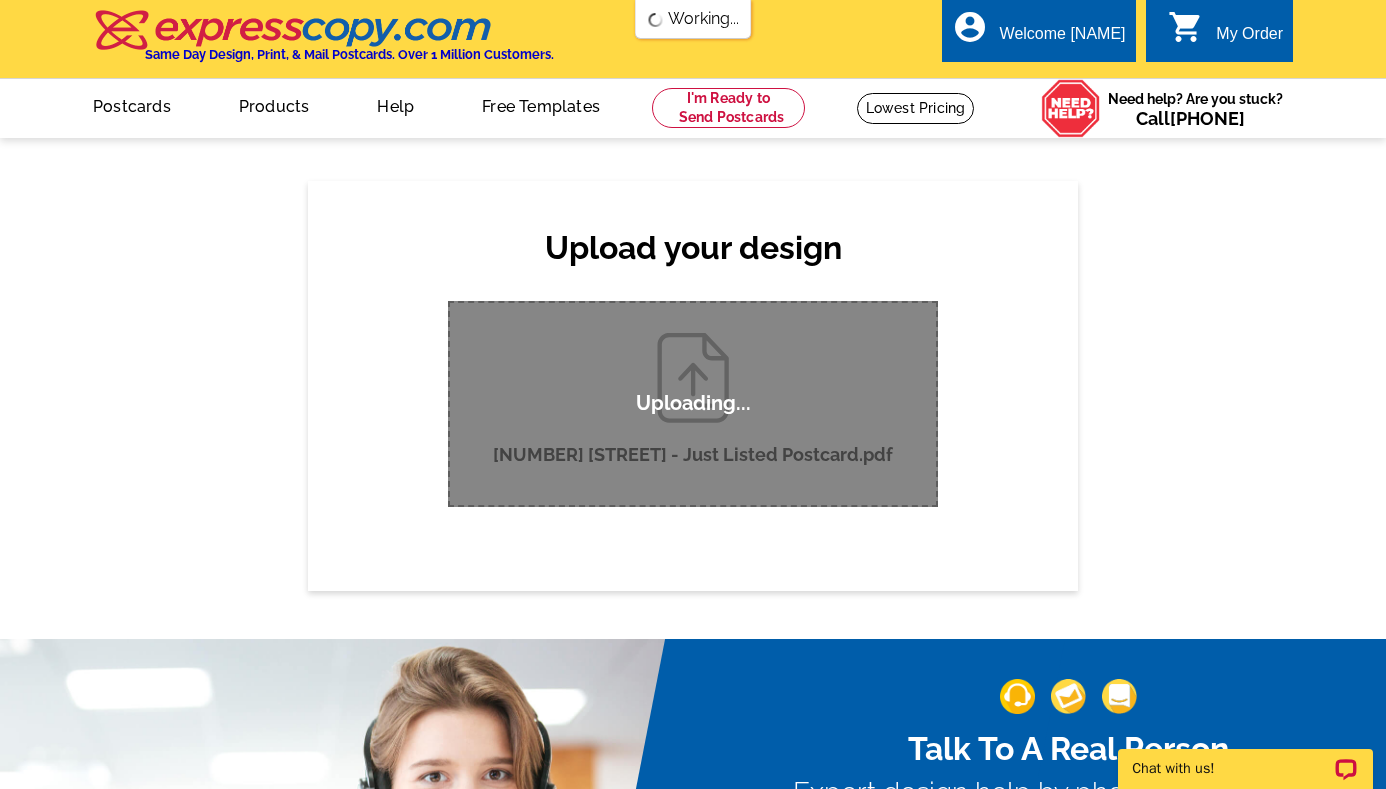 scroll, scrollTop: 0, scrollLeft: 0, axis: both 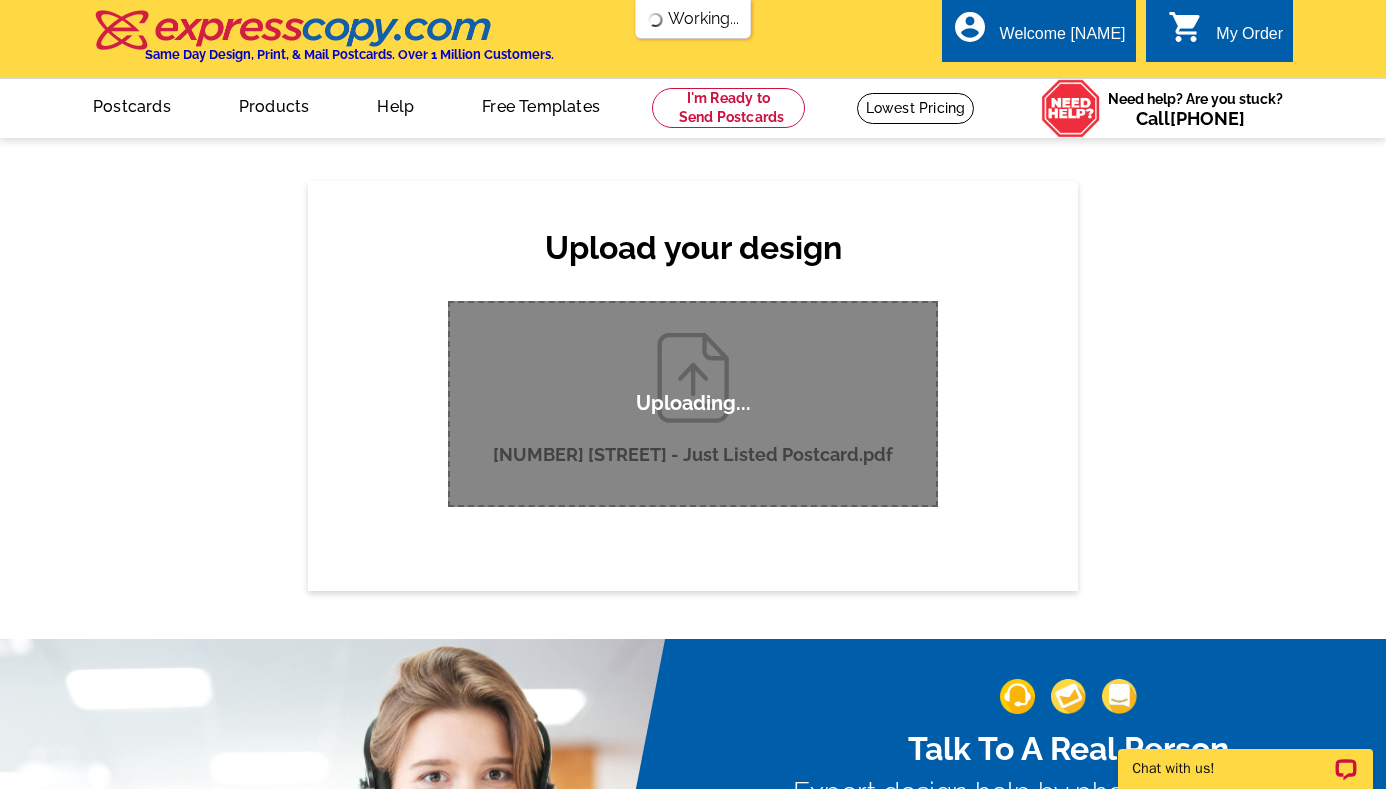 type 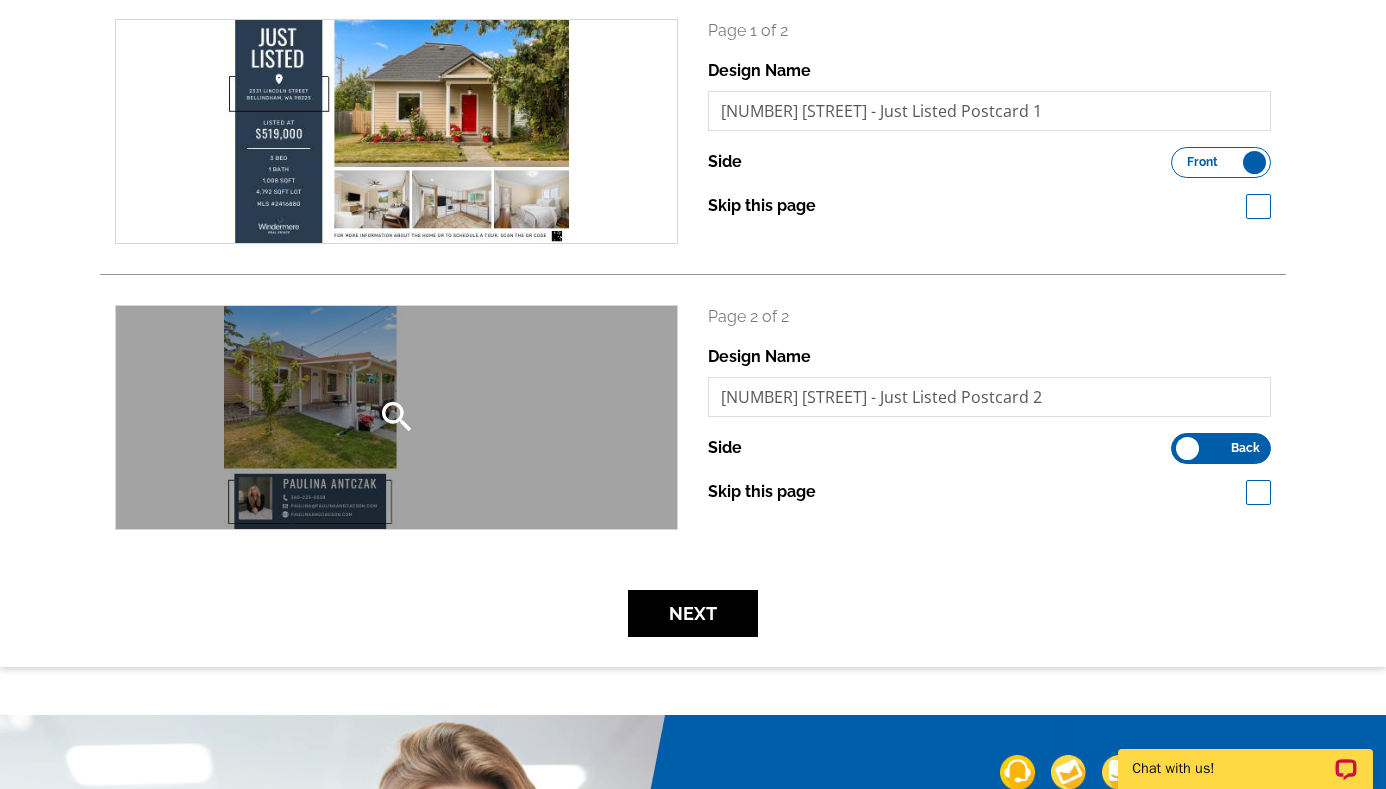 scroll, scrollTop: 314, scrollLeft: 0, axis: vertical 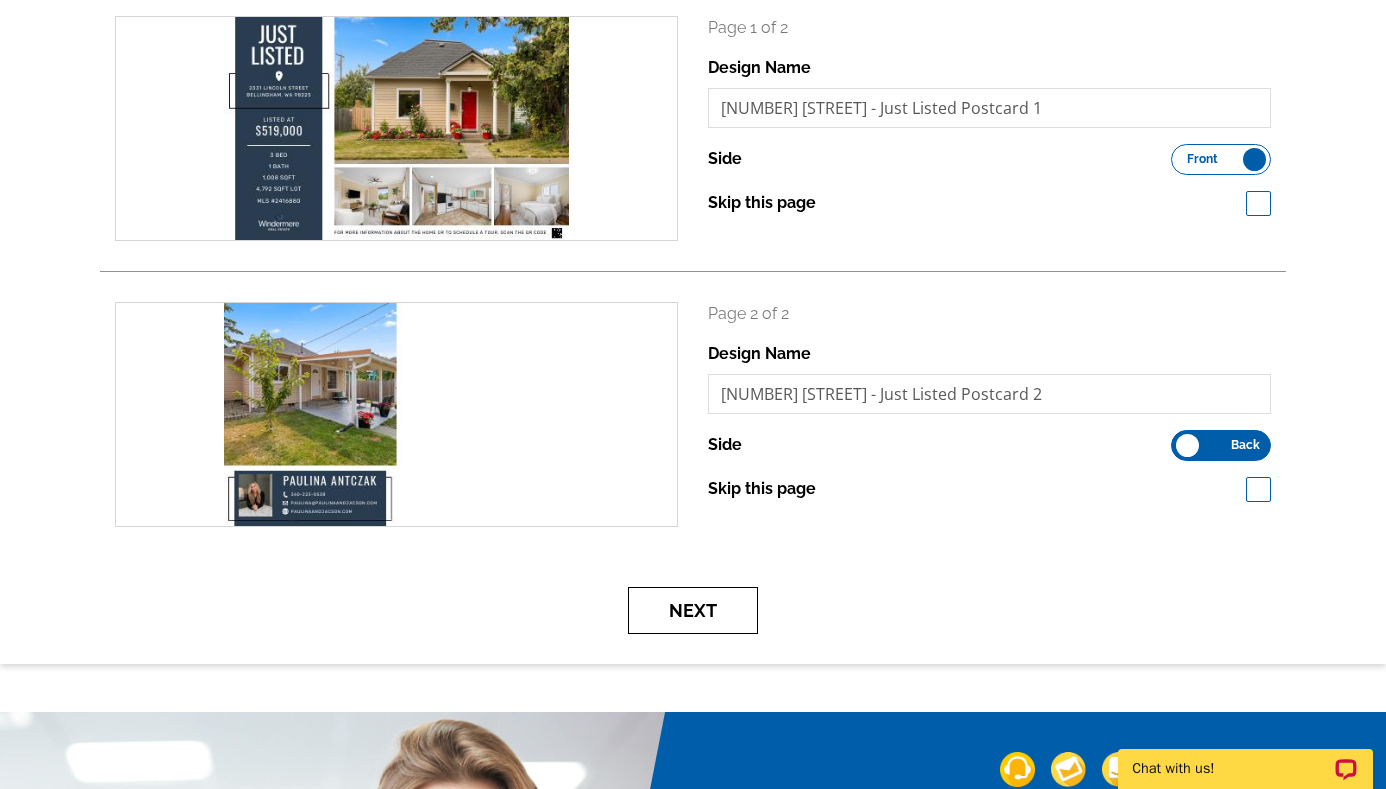 click on "Next" at bounding box center (693, 610) 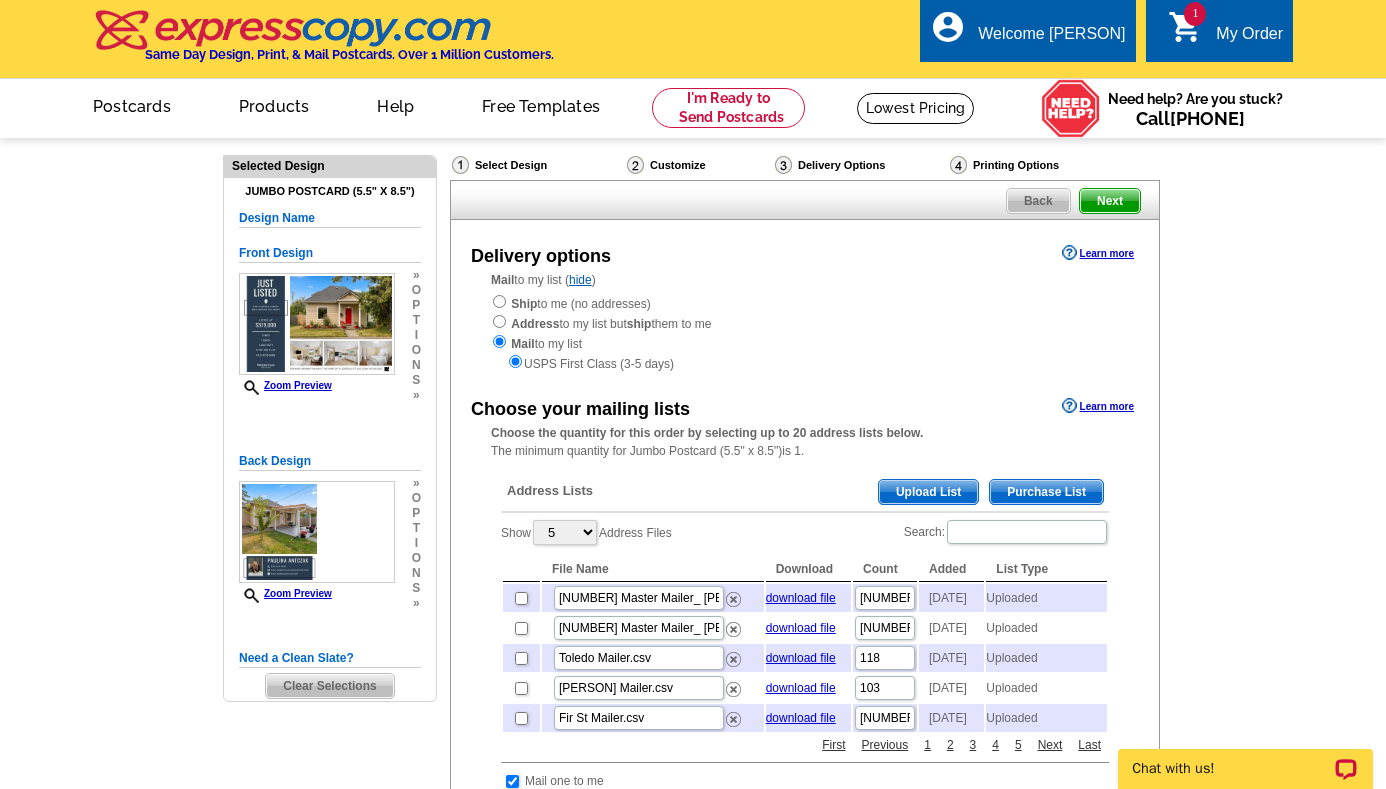 scroll, scrollTop: 0, scrollLeft: 0, axis: both 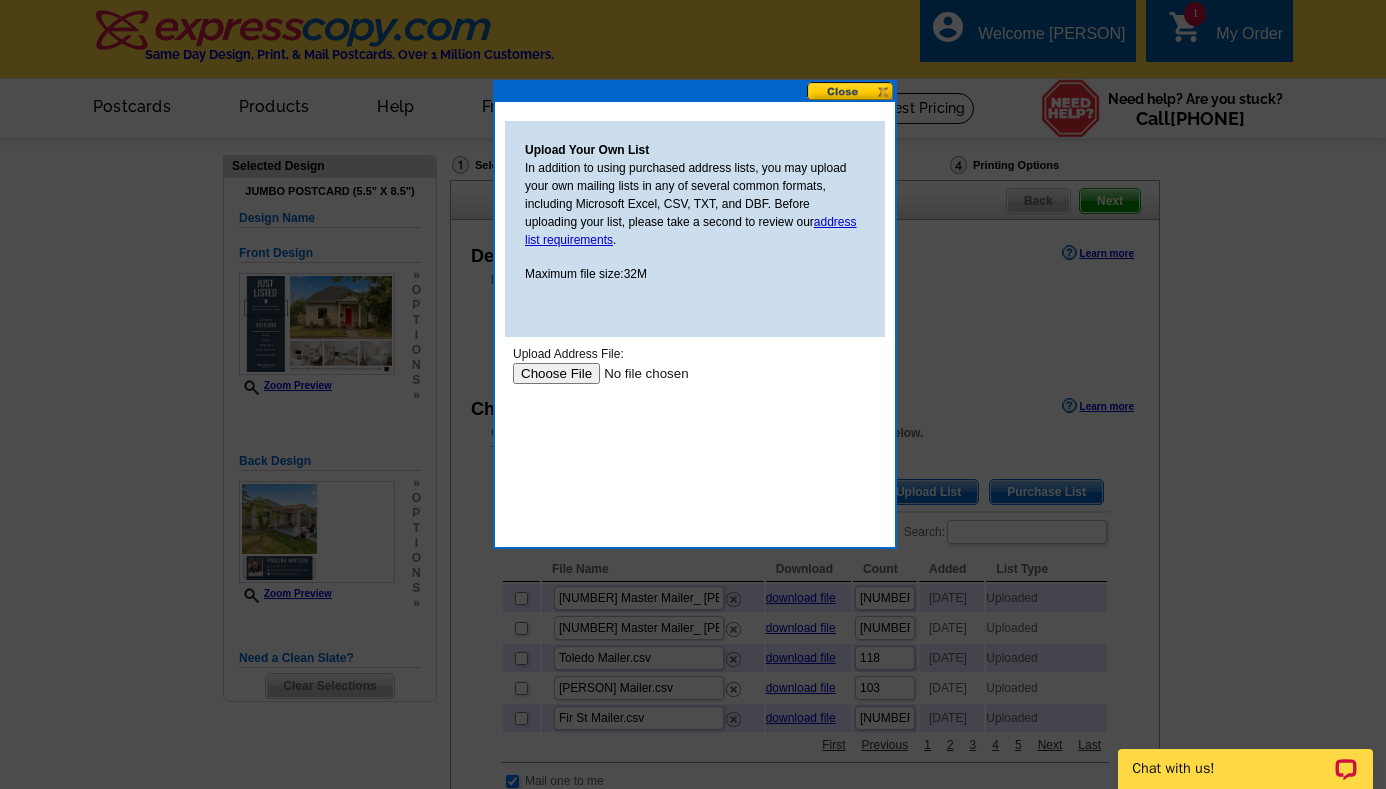 click at bounding box center [639, 373] 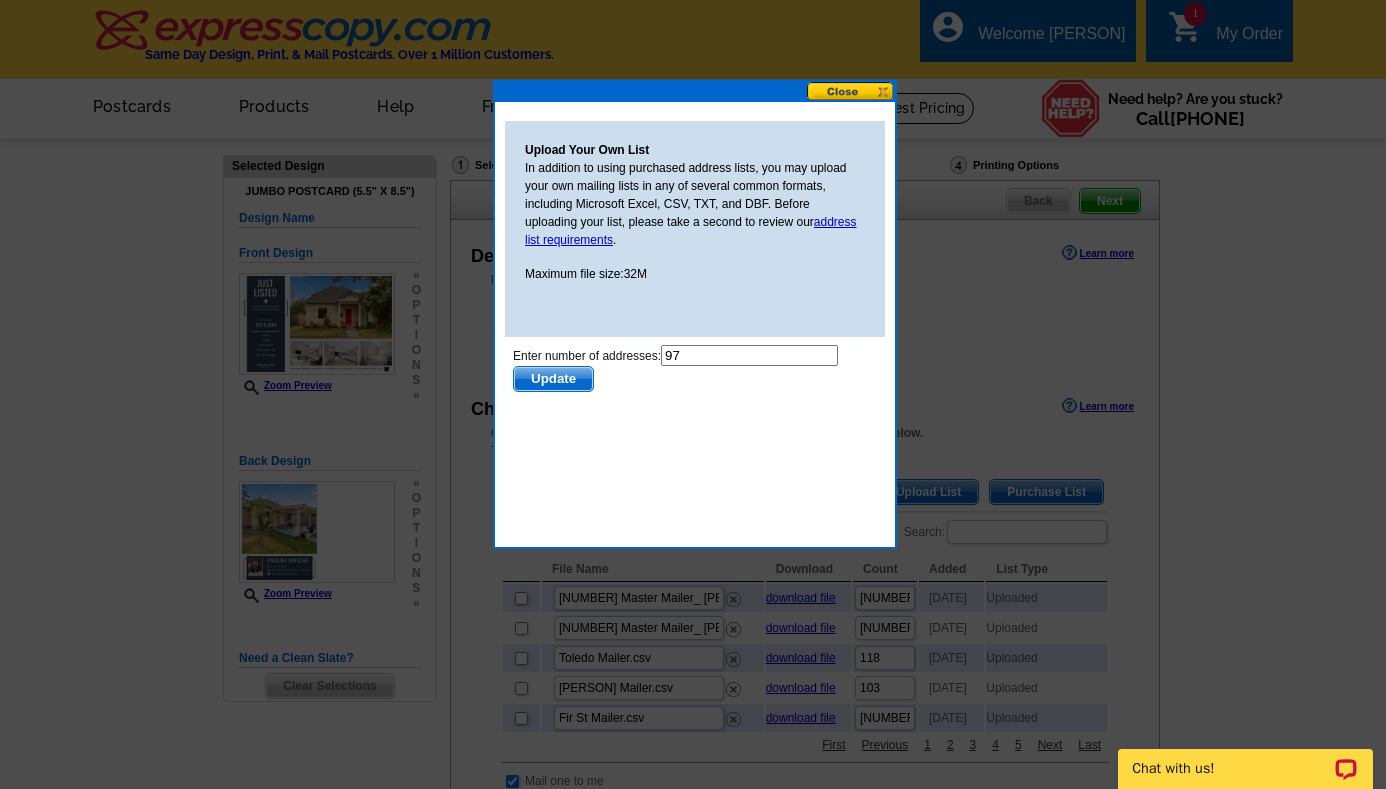 scroll, scrollTop: 0, scrollLeft: 0, axis: both 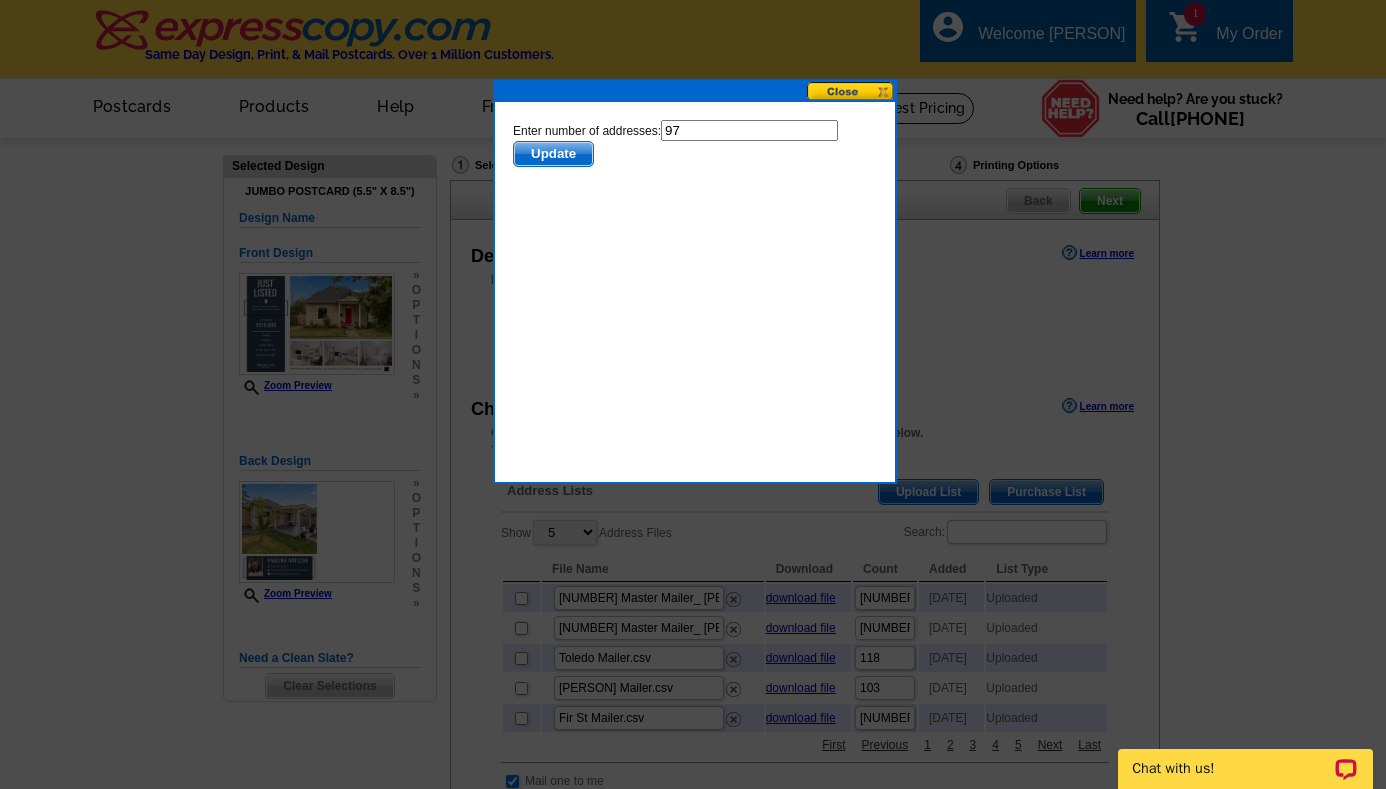click on "Update" at bounding box center (553, 154) 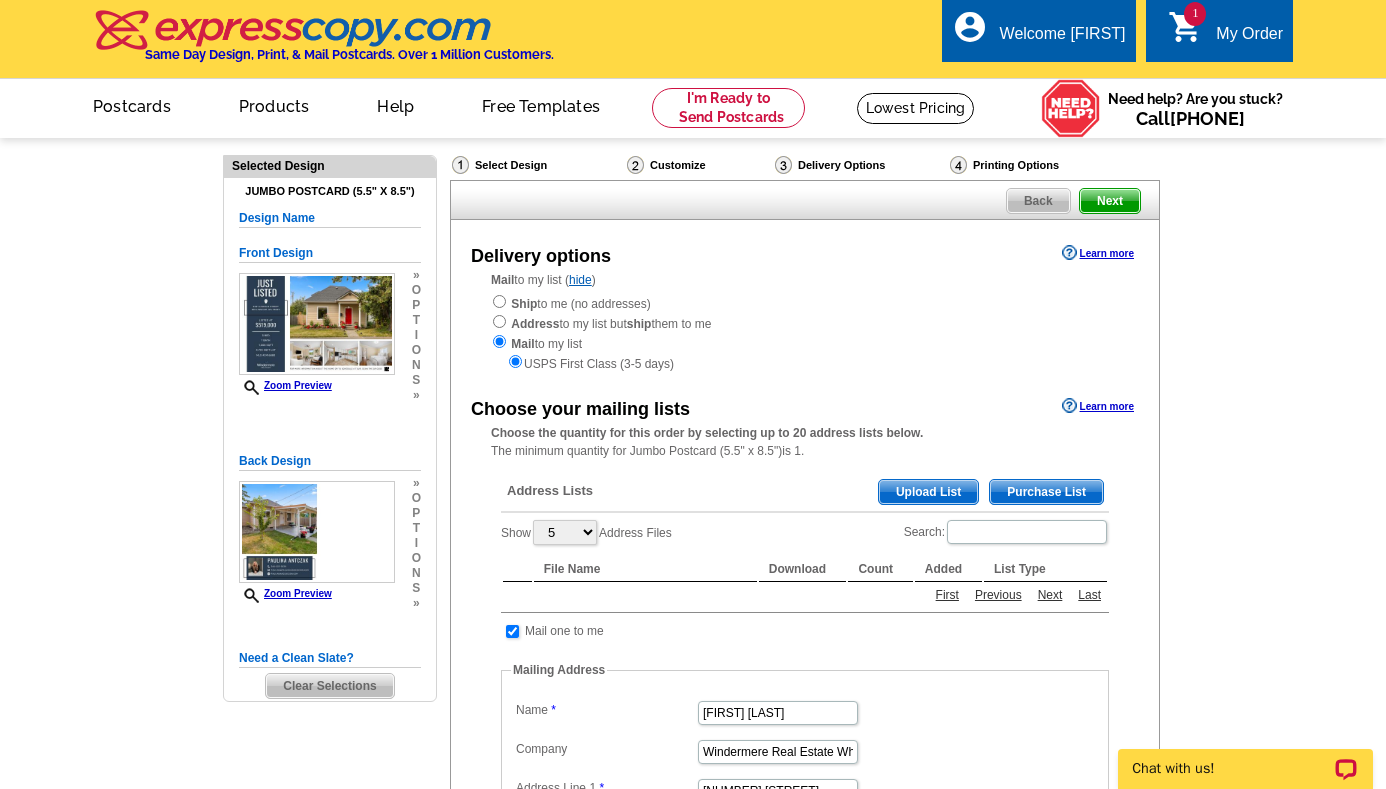 scroll, scrollTop: 0, scrollLeft: 0, axis: both 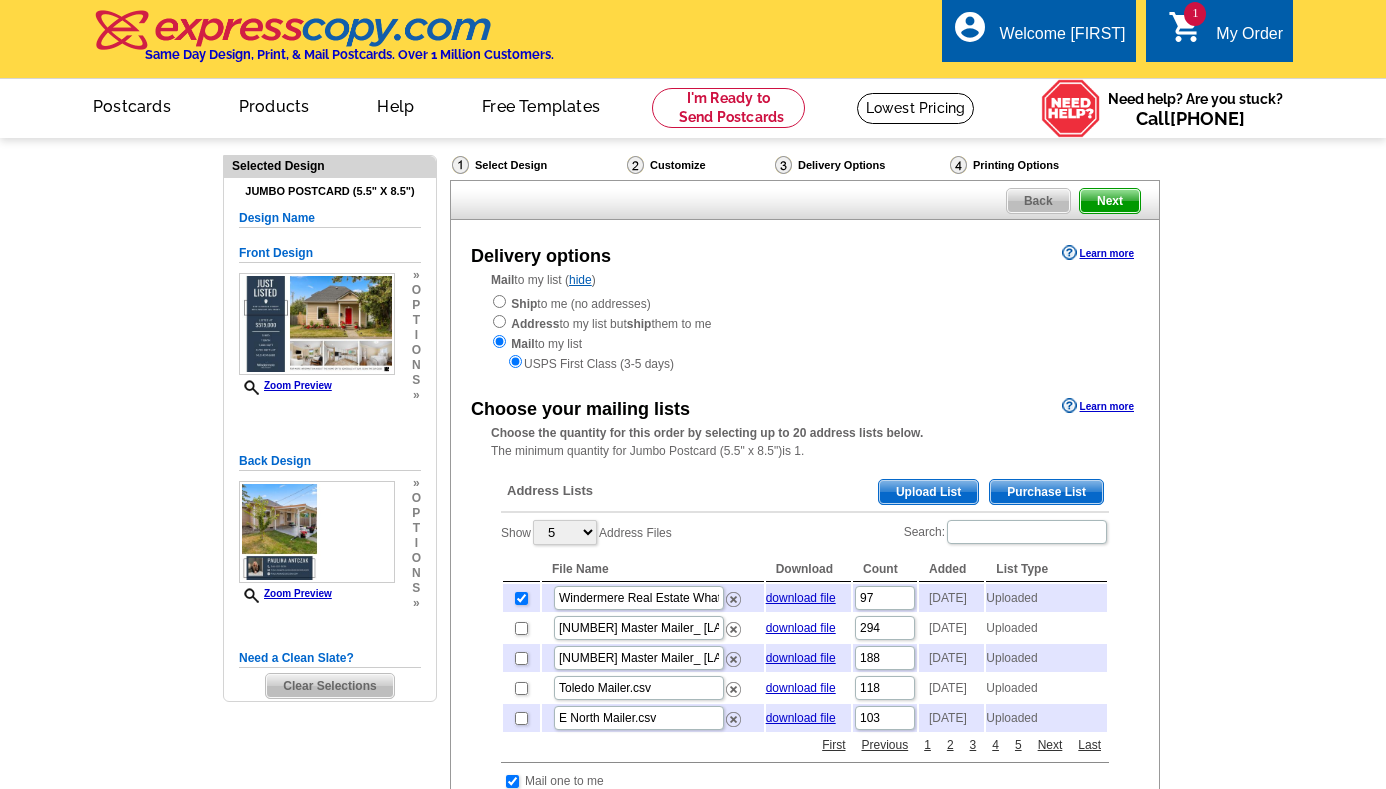 click on "Next" at bounding box center (1110, 201) 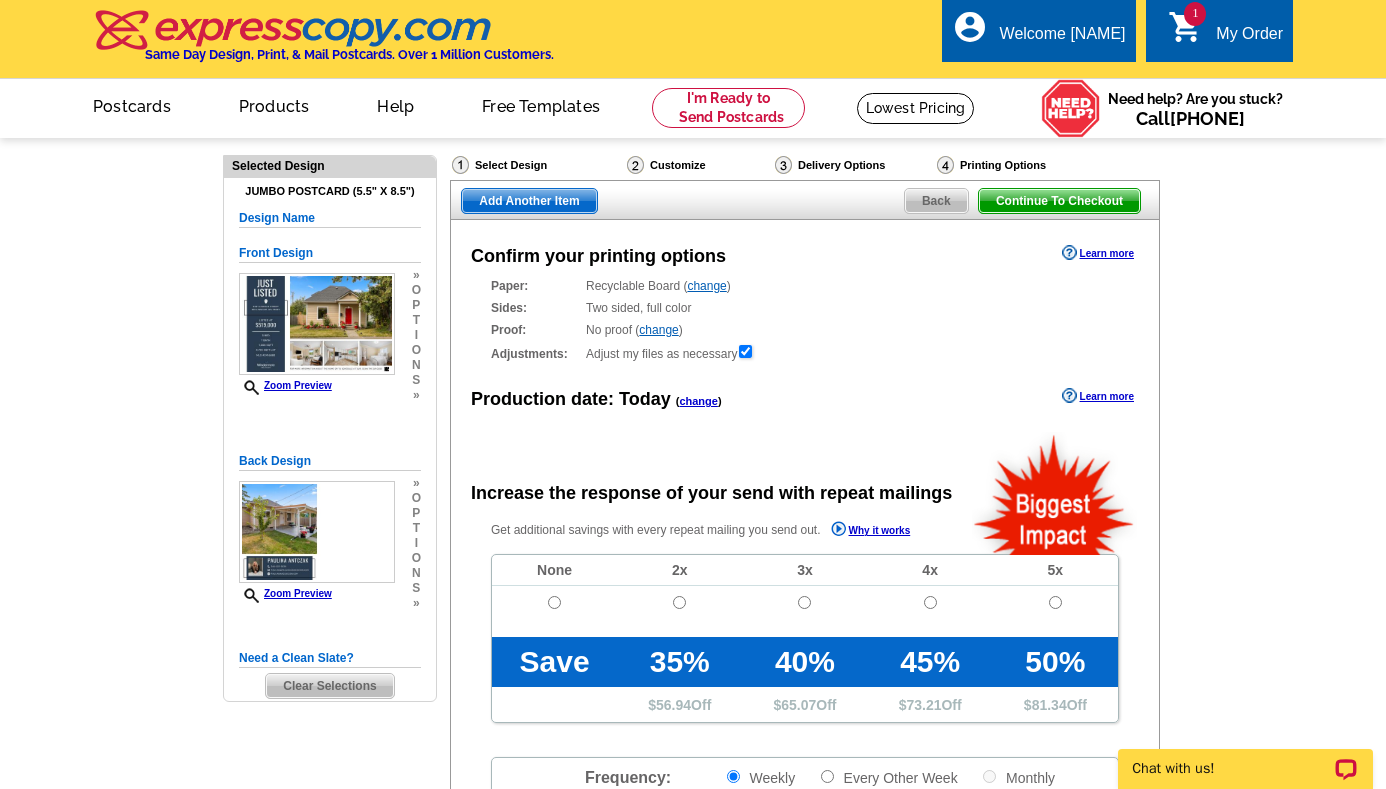 scroll, scrollTop: 0, scrollLeft: 0, axis: both 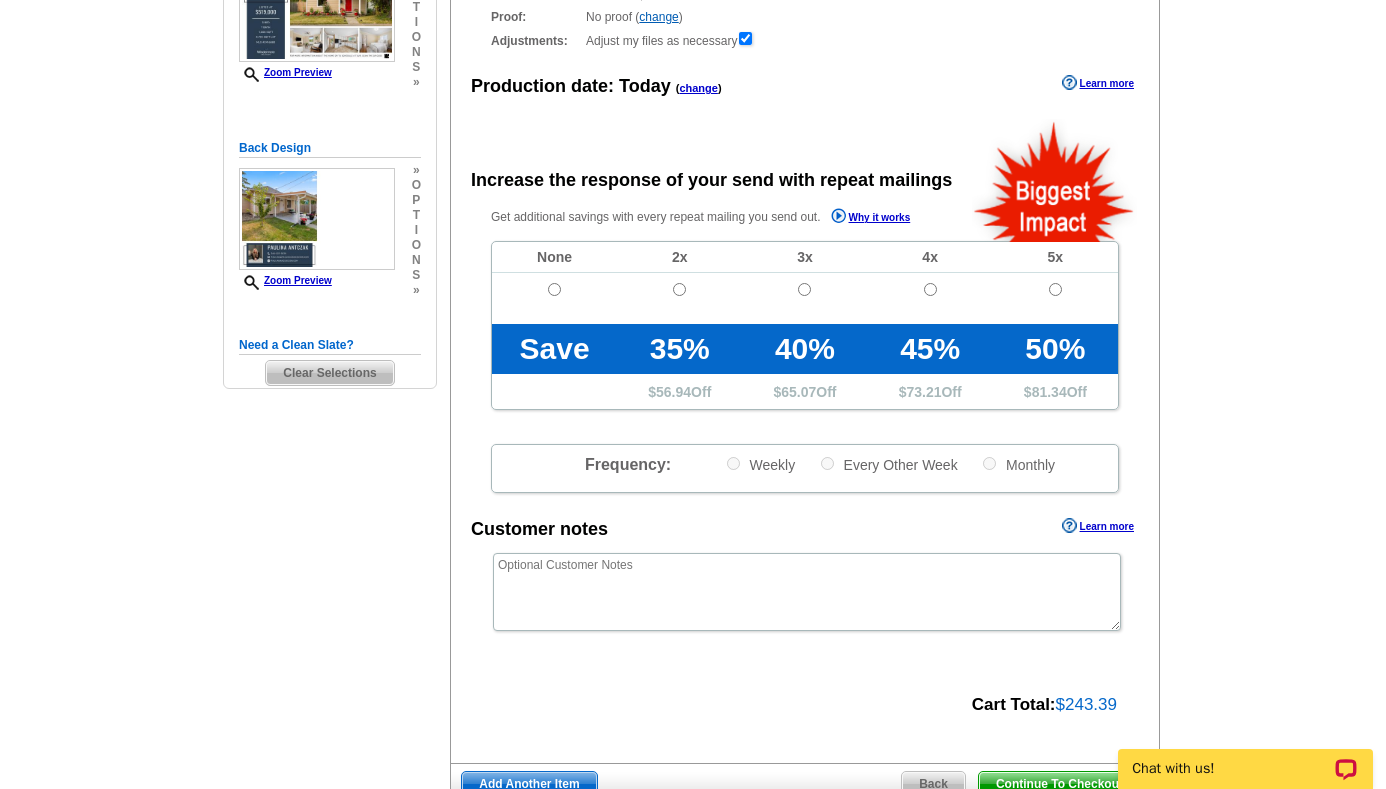 click at bounding box center [554, 298] 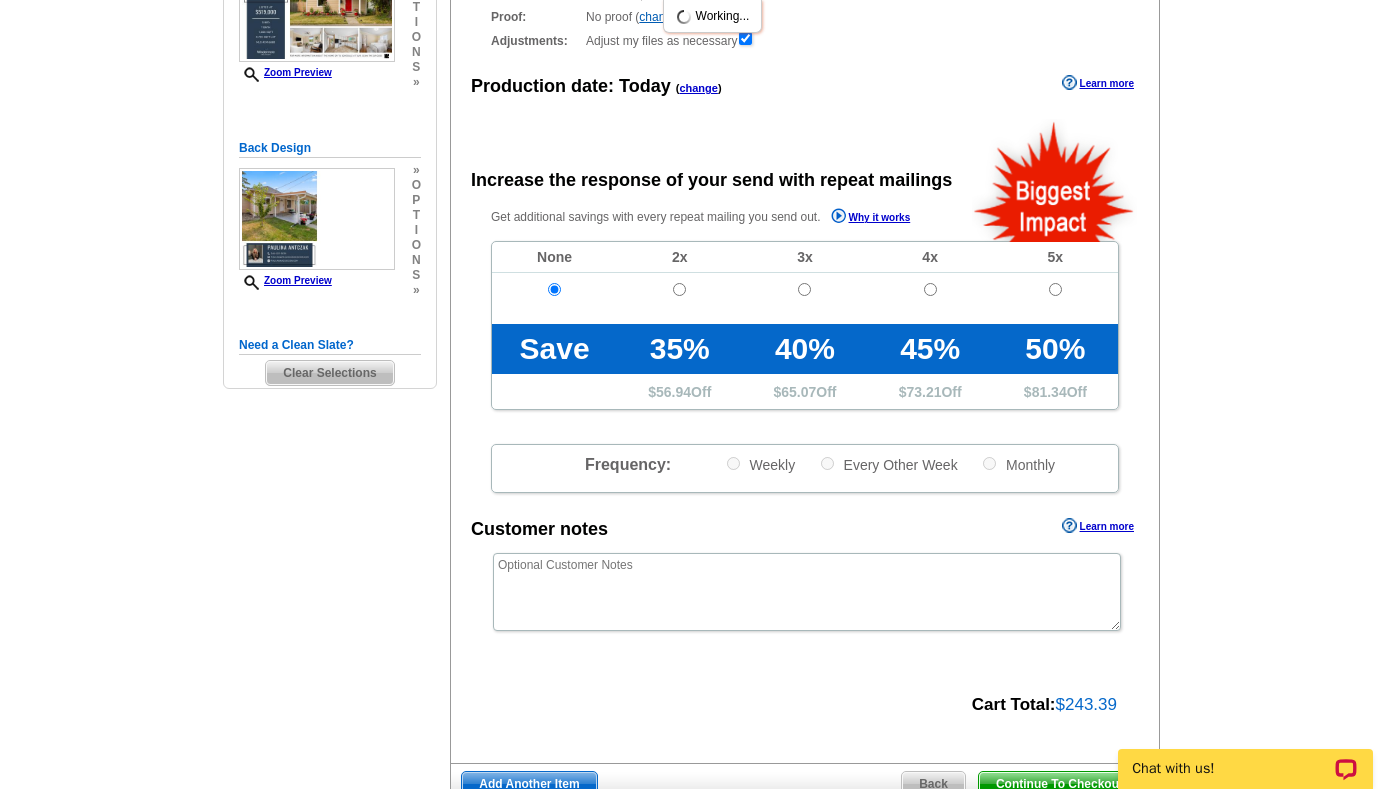 scroll, scrollTop: 398, scrollLeft: 0, axis: vertical 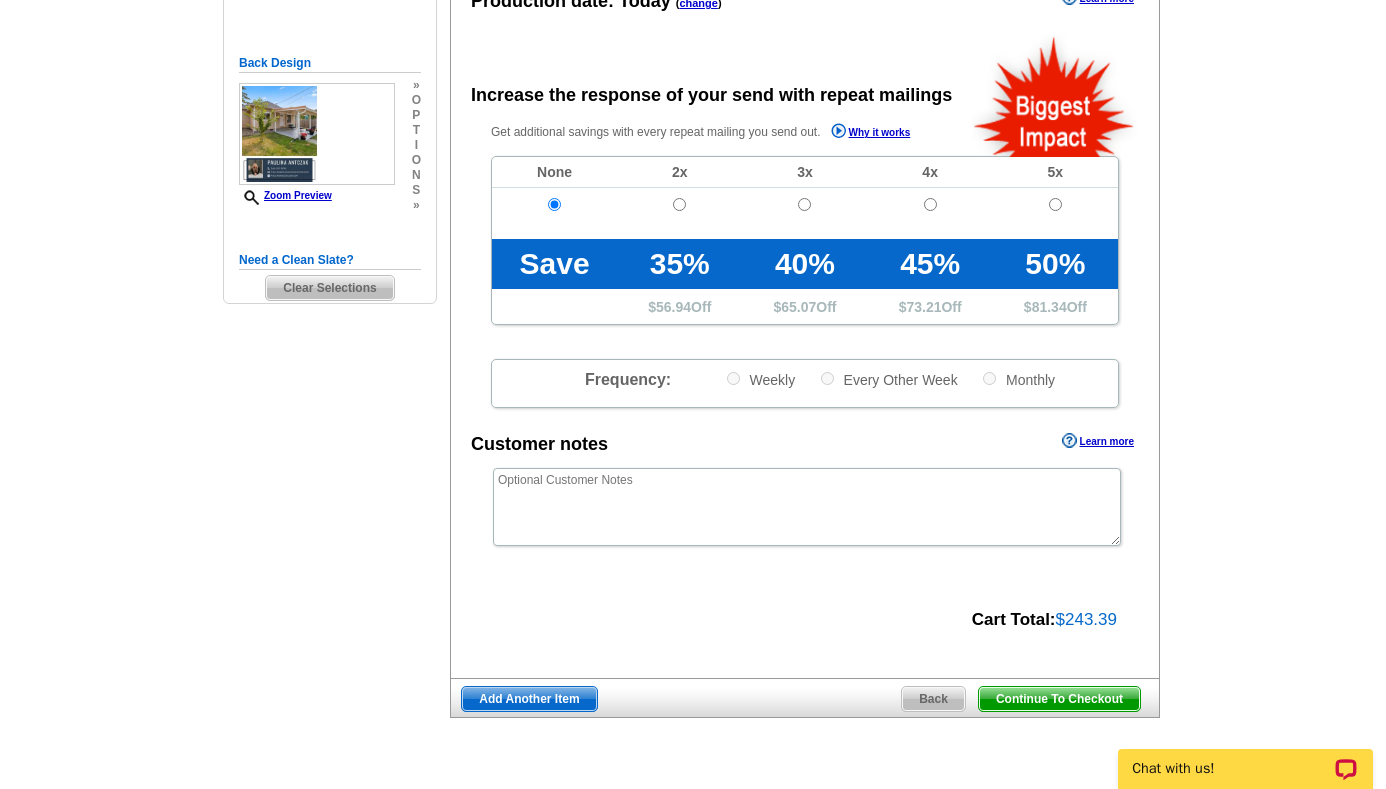click on "Add Another Item" at bounding box center [529, 699] 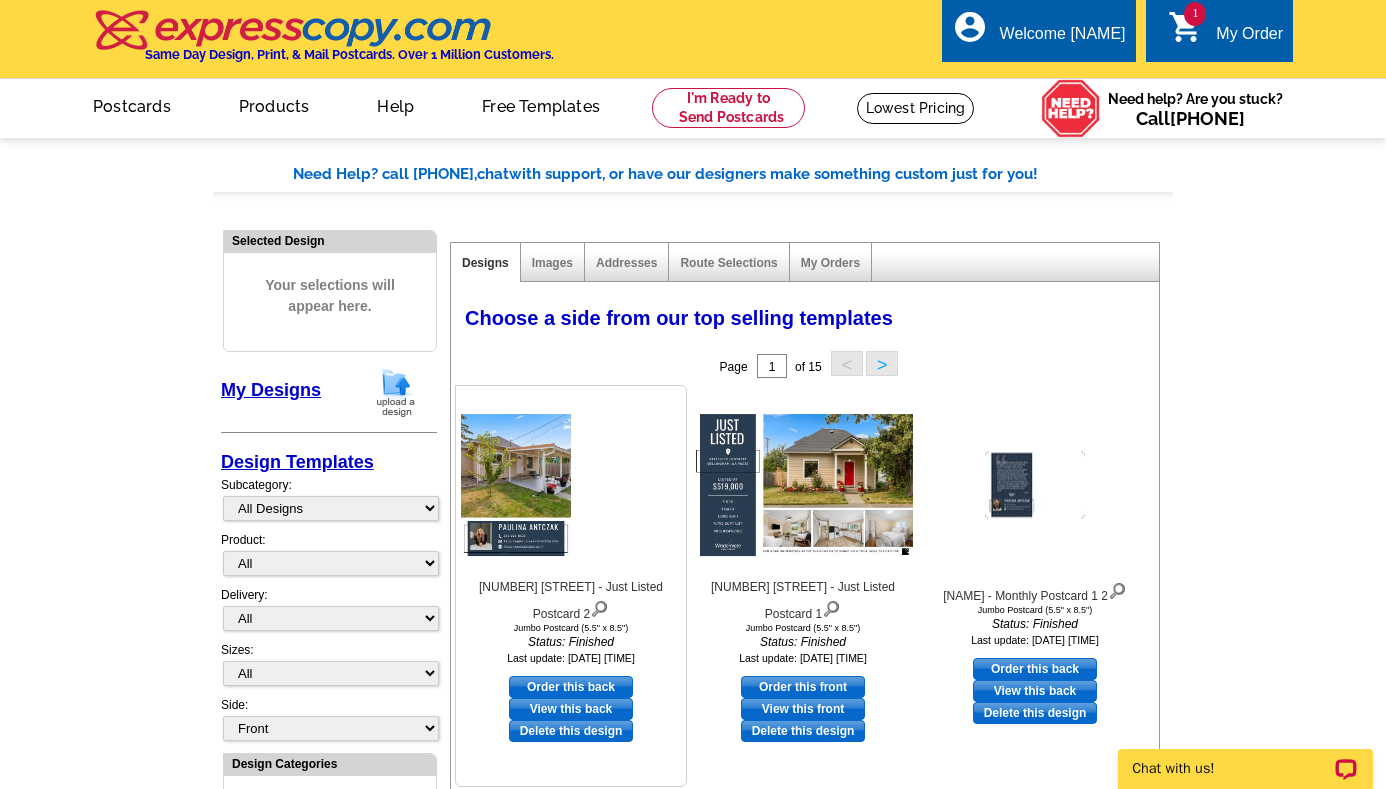 scroll, scrollTop: 30, scrollLeft: 0, axis: vertical 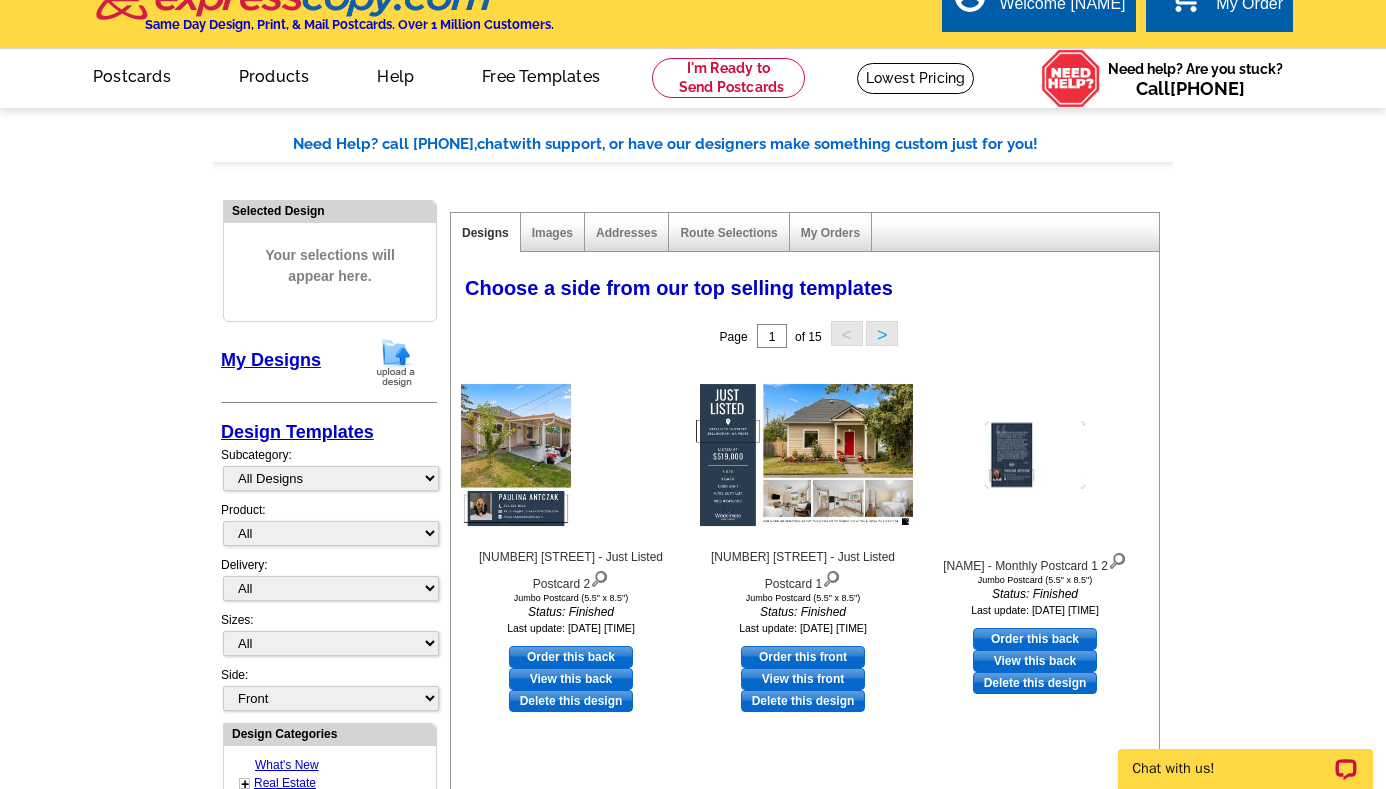 click at bounding box center (396, 362) 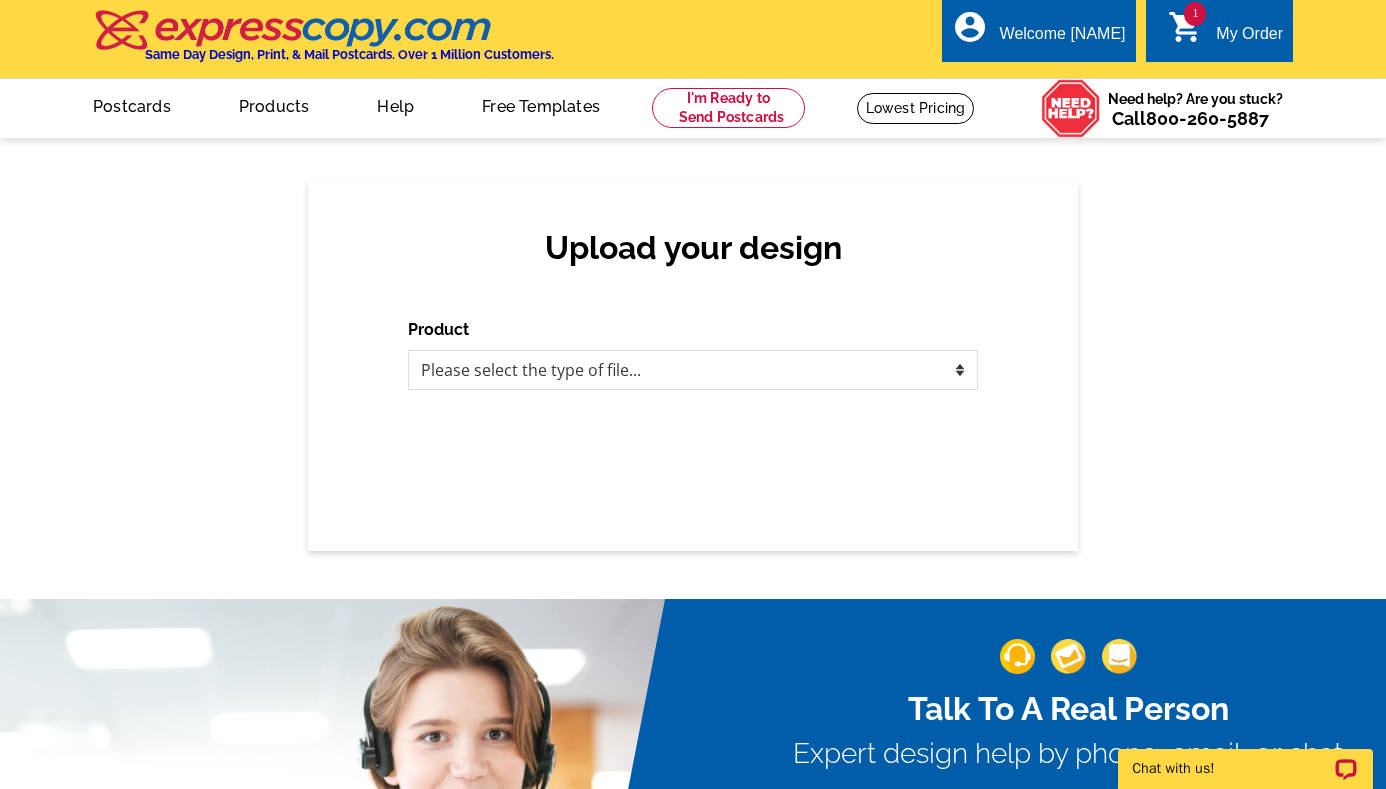 scroll, scrollTop: 0, scrollLeft: 0, axis: both 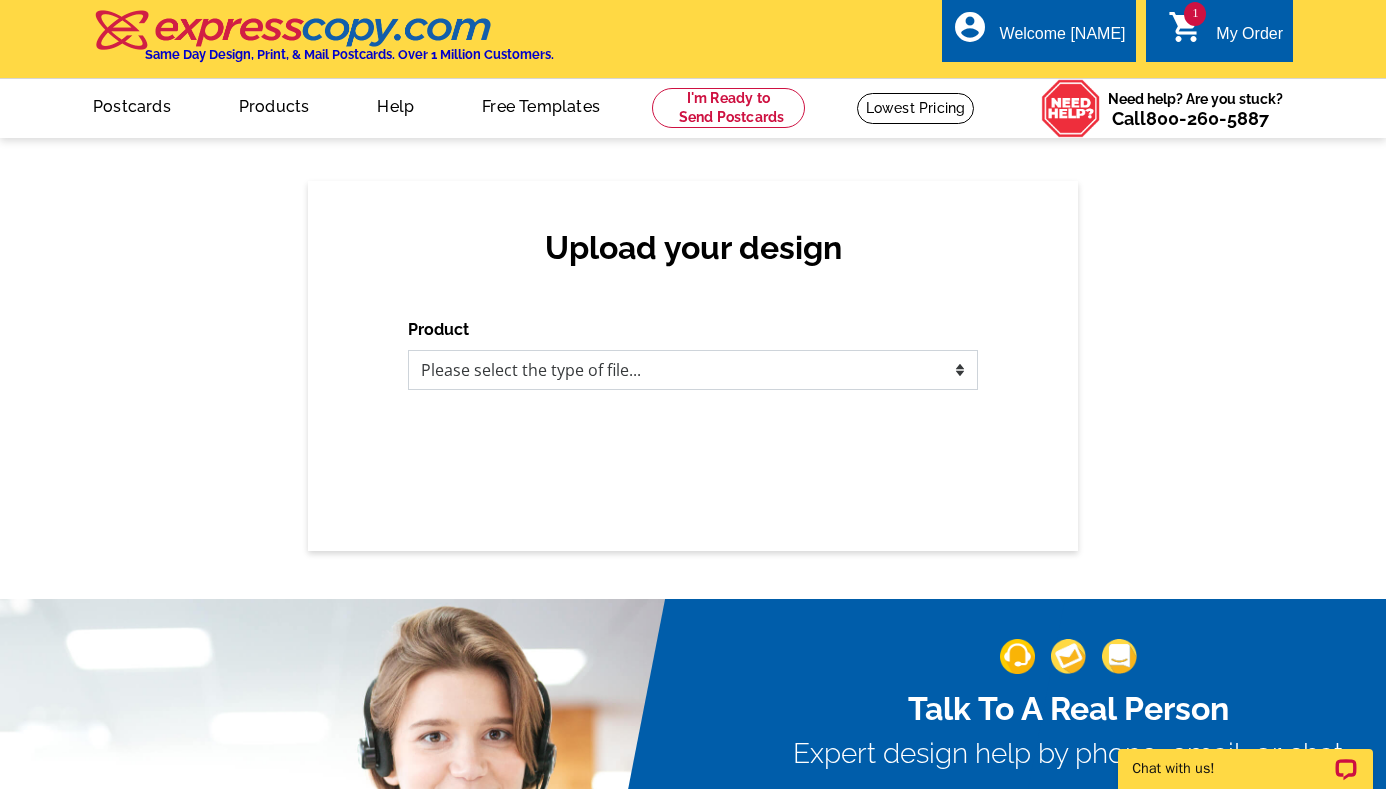 select on "1" 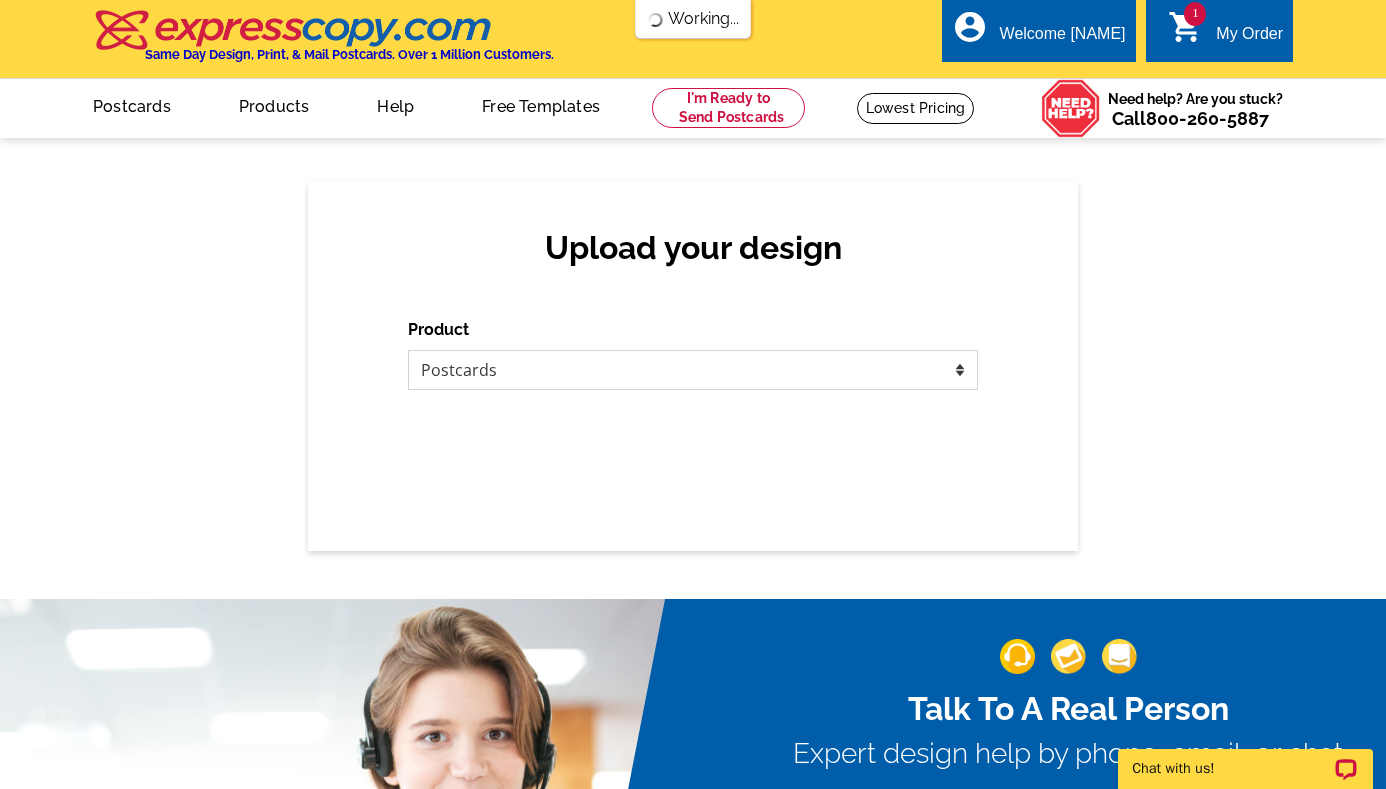 scroll, scrollTop: 0, scrollLeft: 0, axis: both 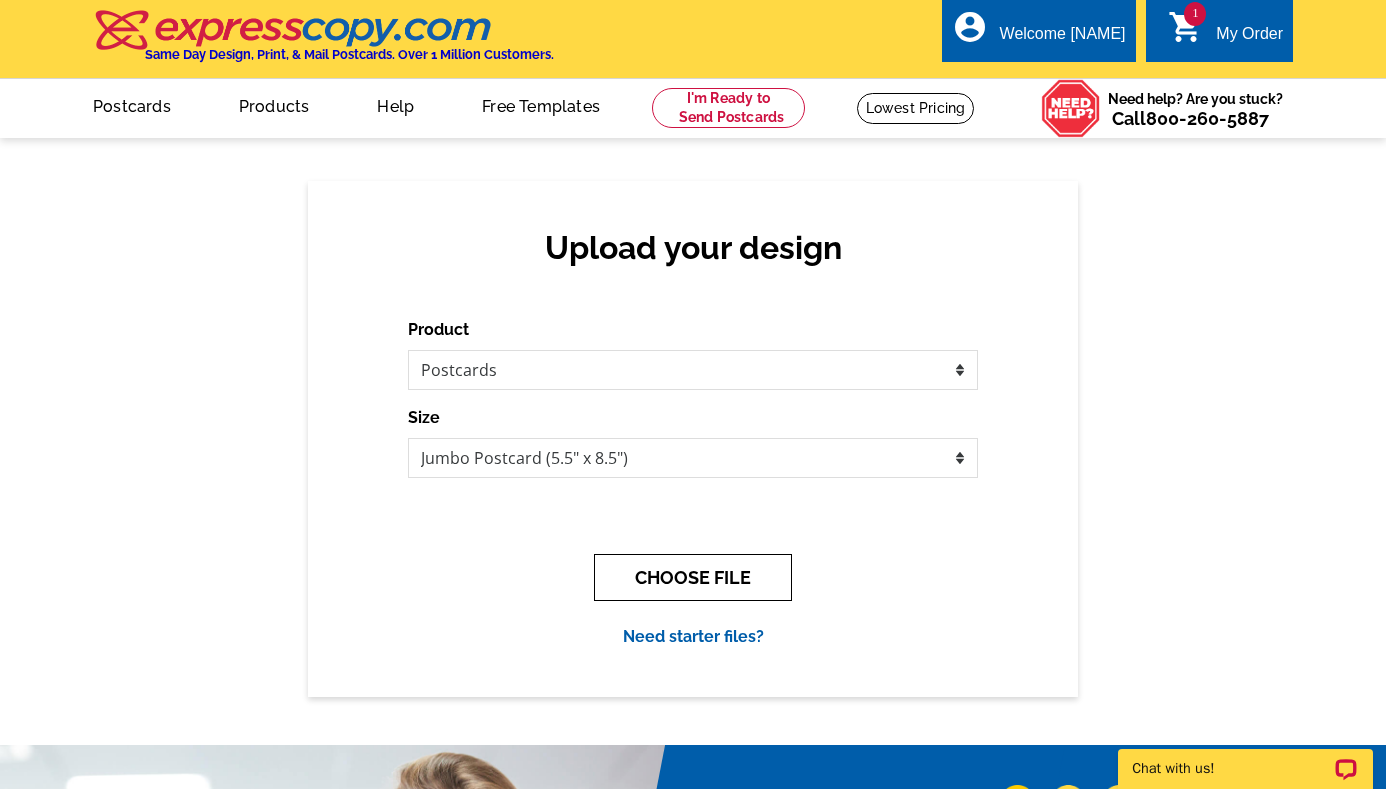 click on "CHOOSE FILE" at bounding box center [693, 577] 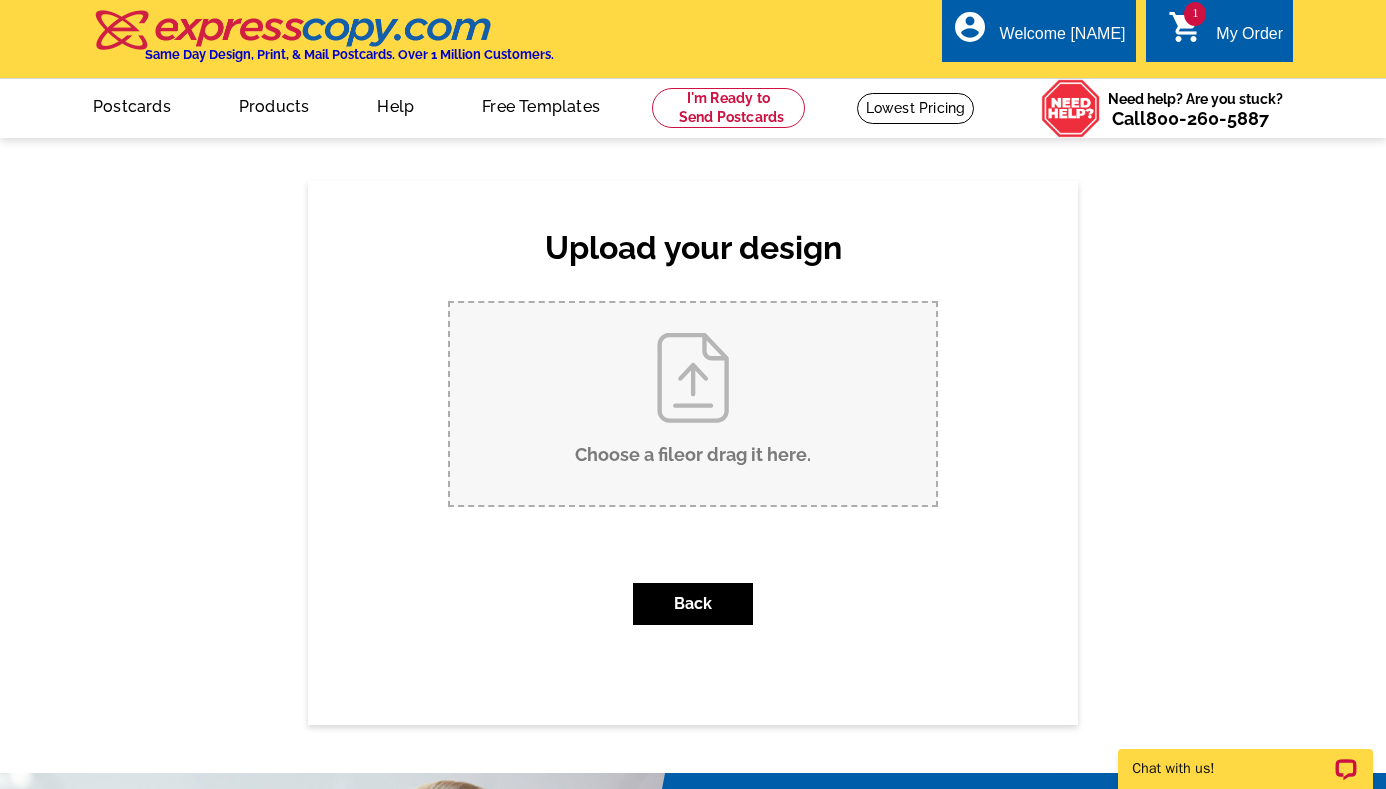click on "Choose a file  or drag it here ." at bounding box center [693, 404] 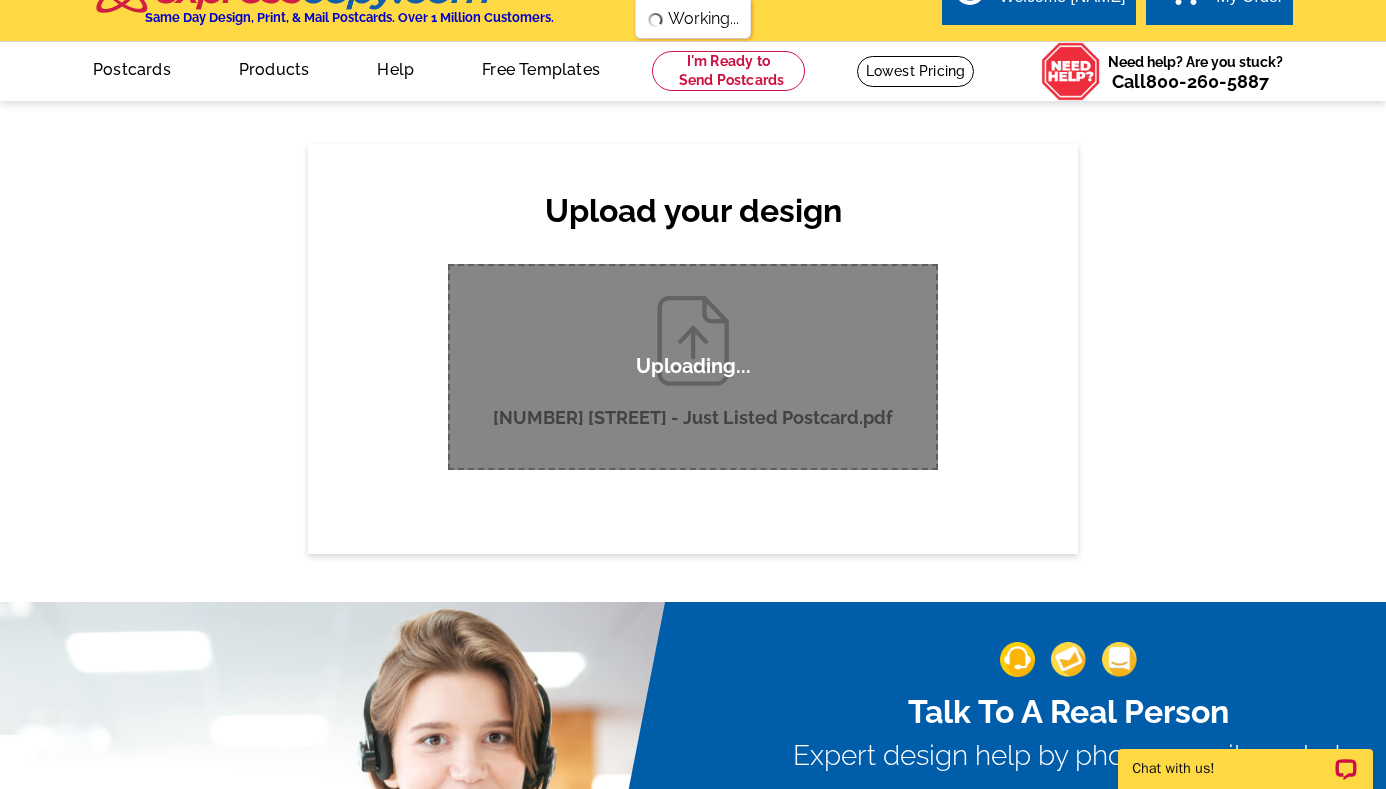 scroll, scrollTop: 40, scrollLeft: 0, axis: vertical 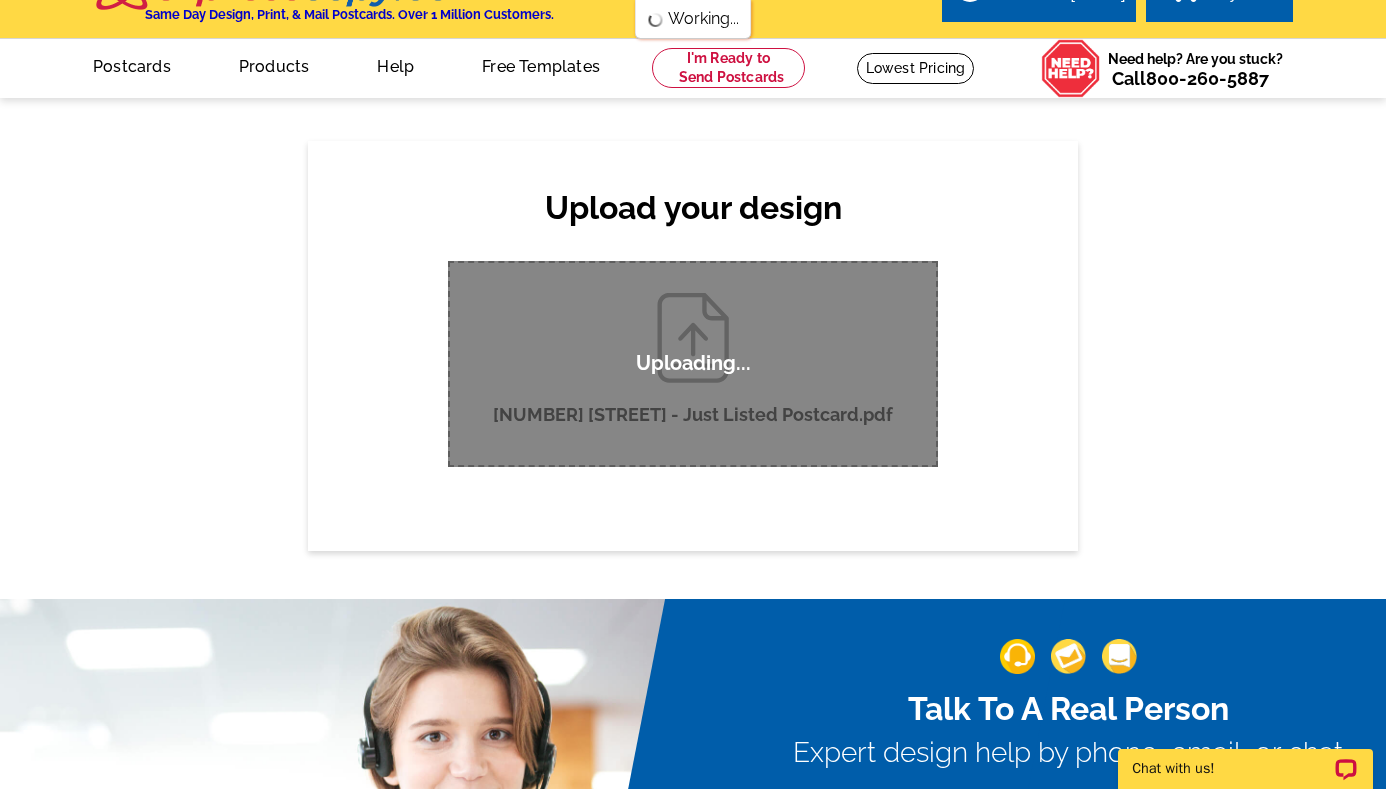 type 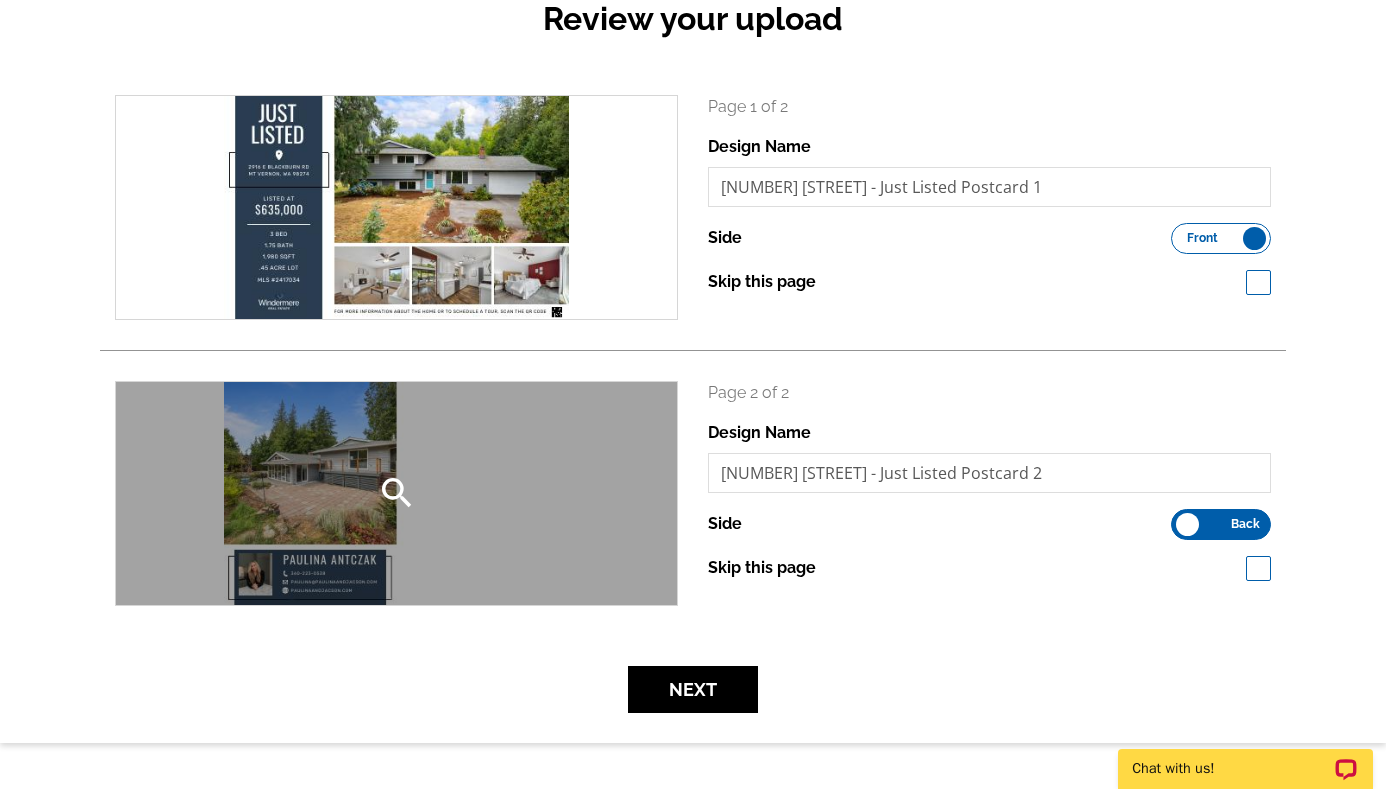scroll, scrollTop: 233, scrollLeft: 0, axis: vertical 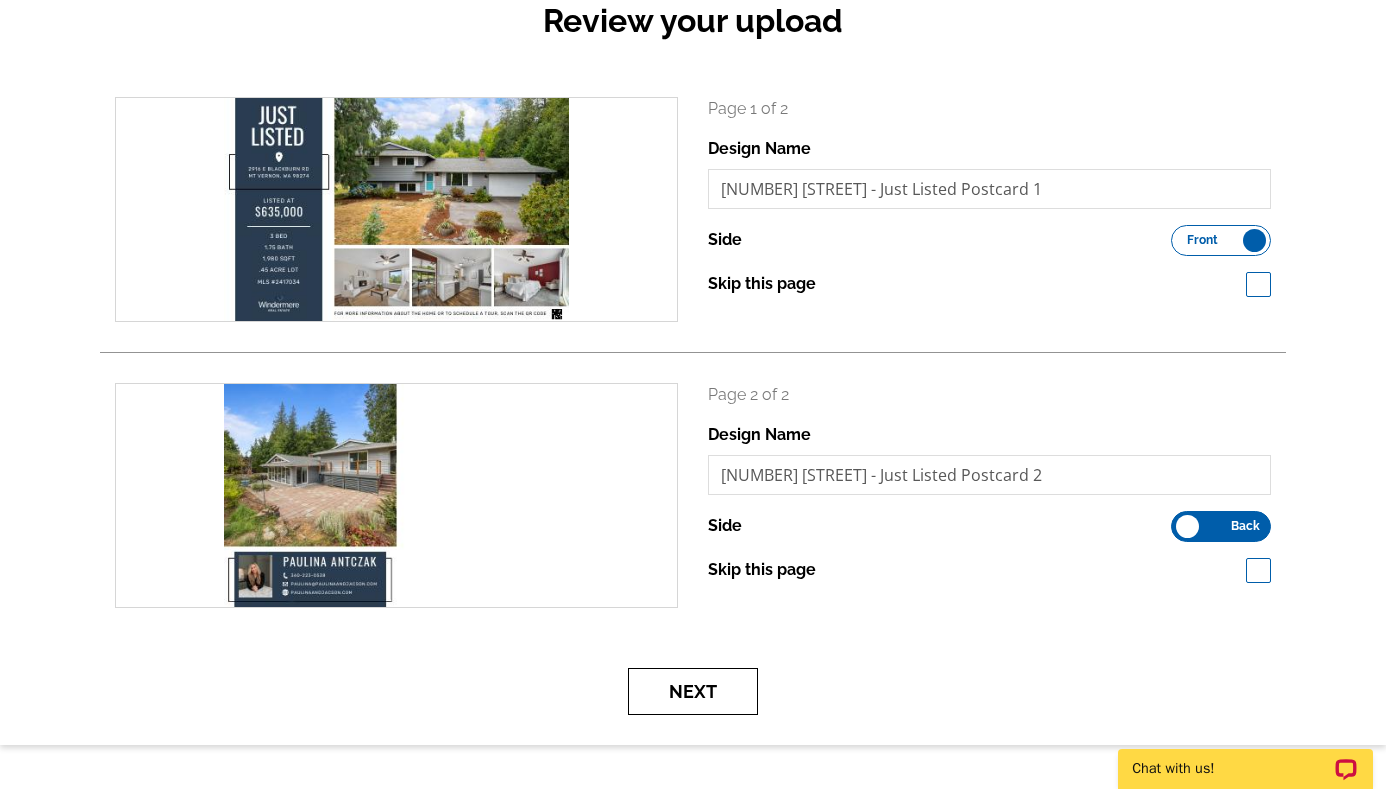 click on "Next" at bounding box center [693, 691] 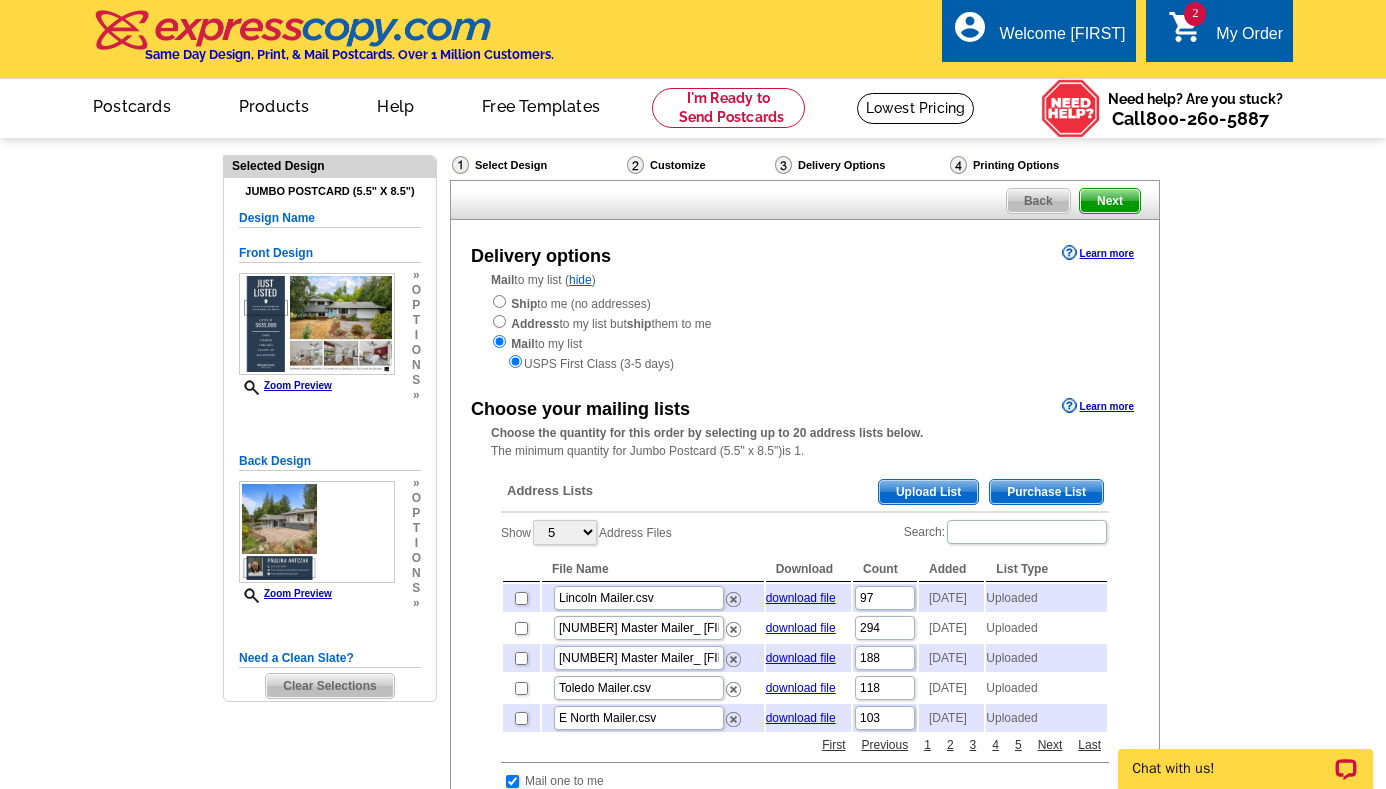 scroll, scrollTop: 0, scrollLeft: 0, axis: both 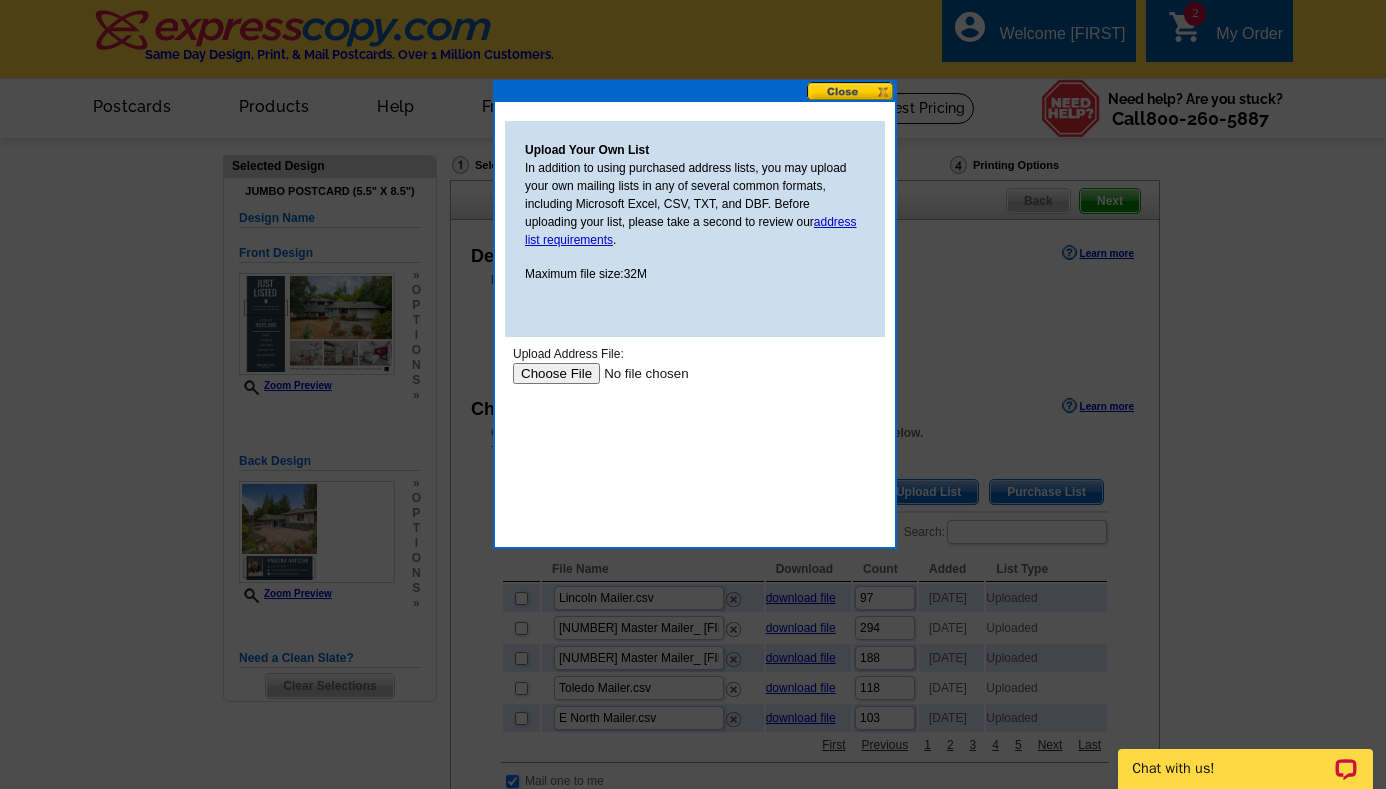 click at bounding box center (639, 373) 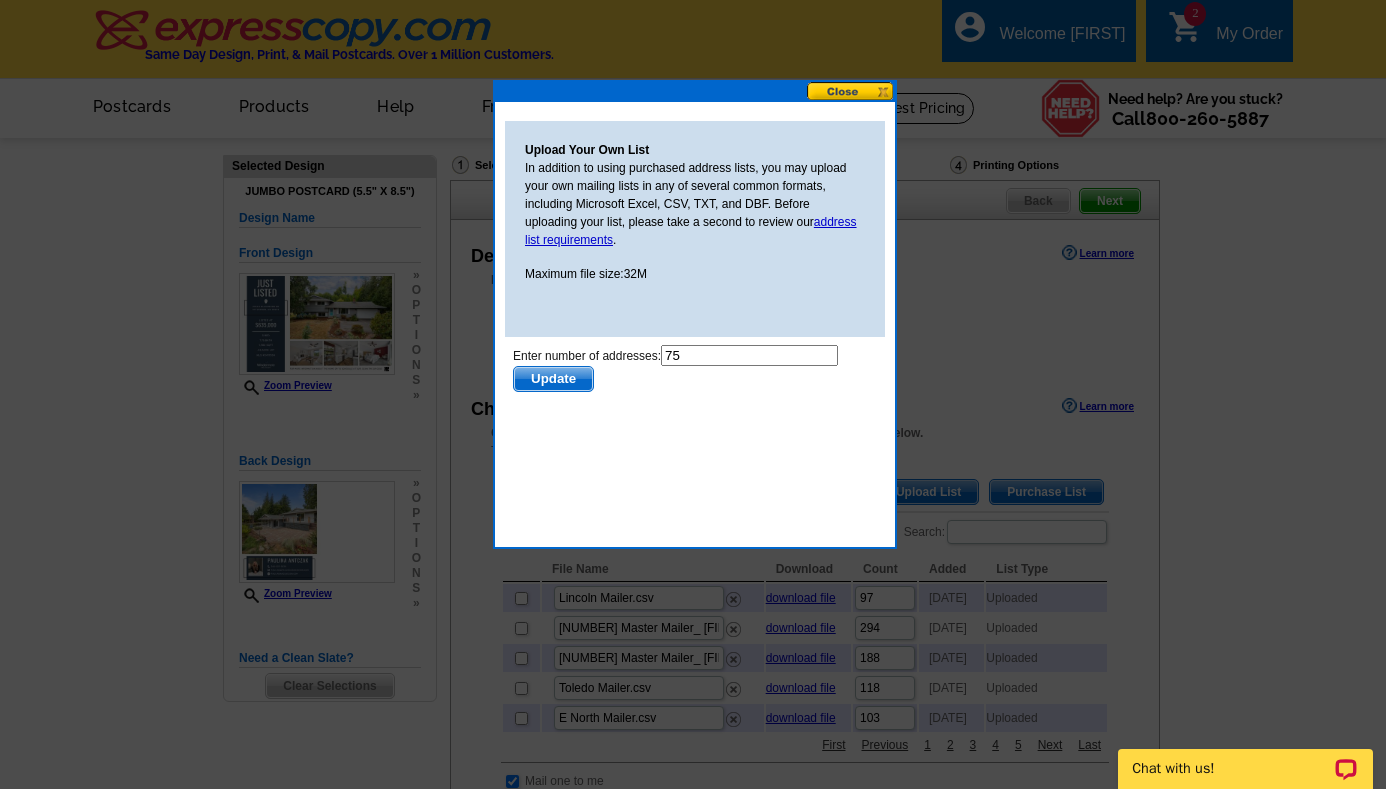 scroll, scrollTop: 0, scrollLeft: 0, axis: both 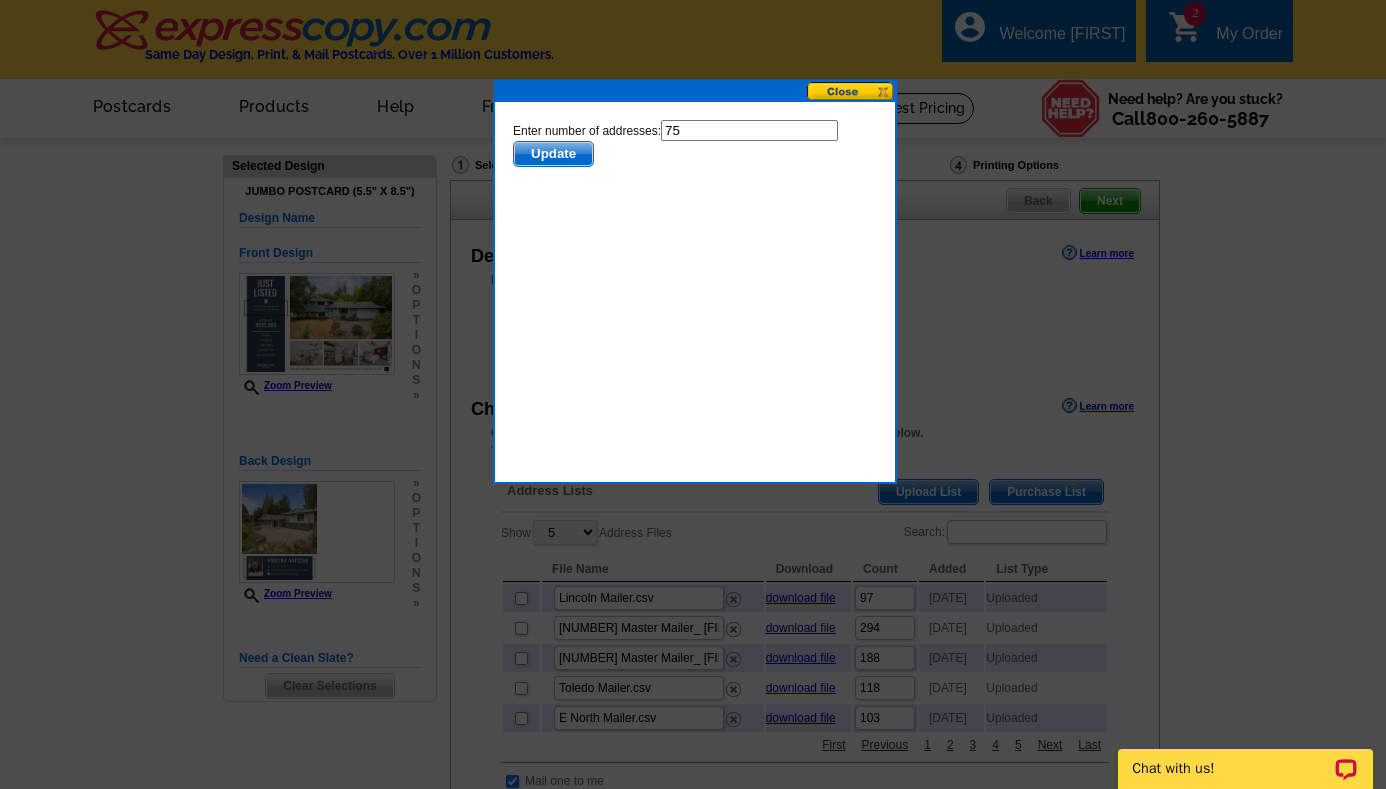 click on "Update" at bounding box center (553, 154) 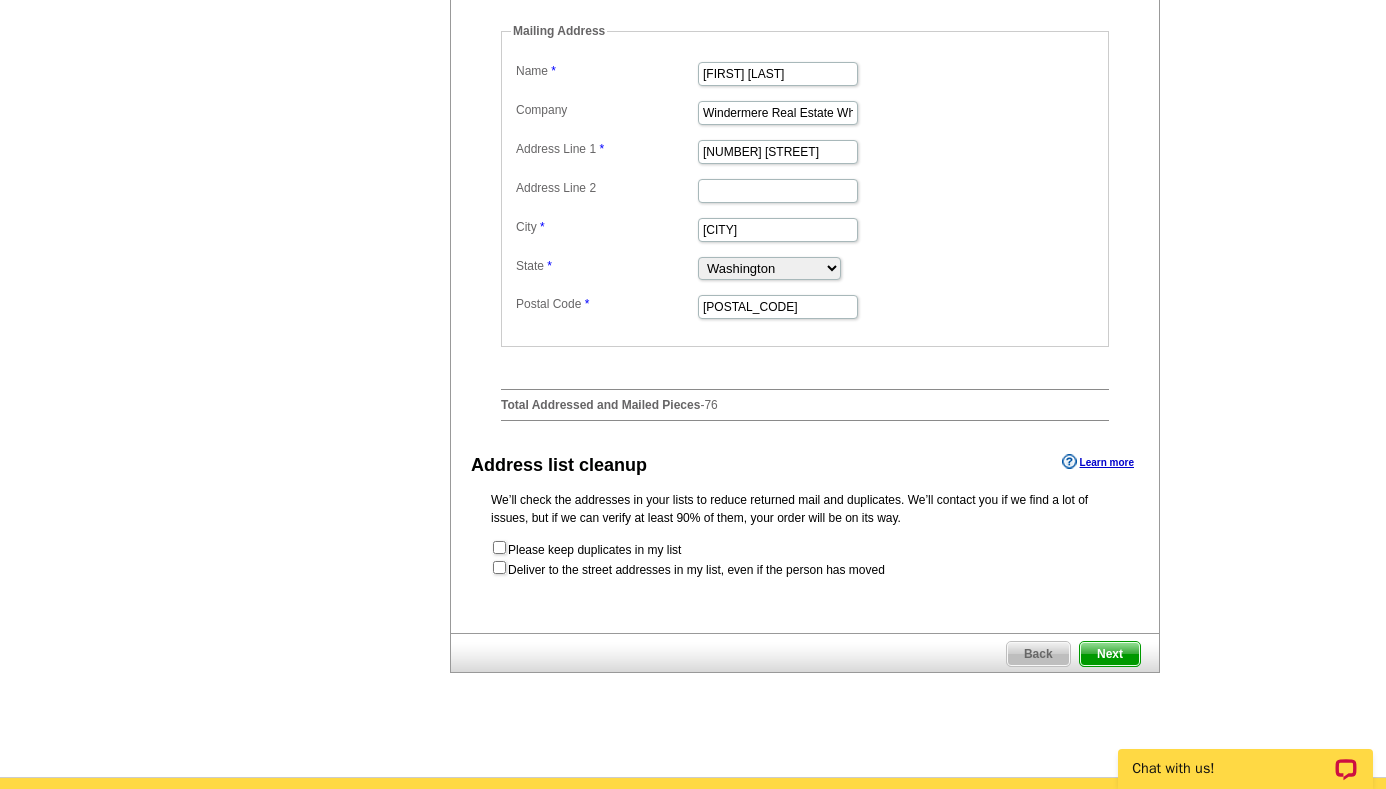 scroll, scrollTop: 829, scrollLeft: 0, axis: vertical 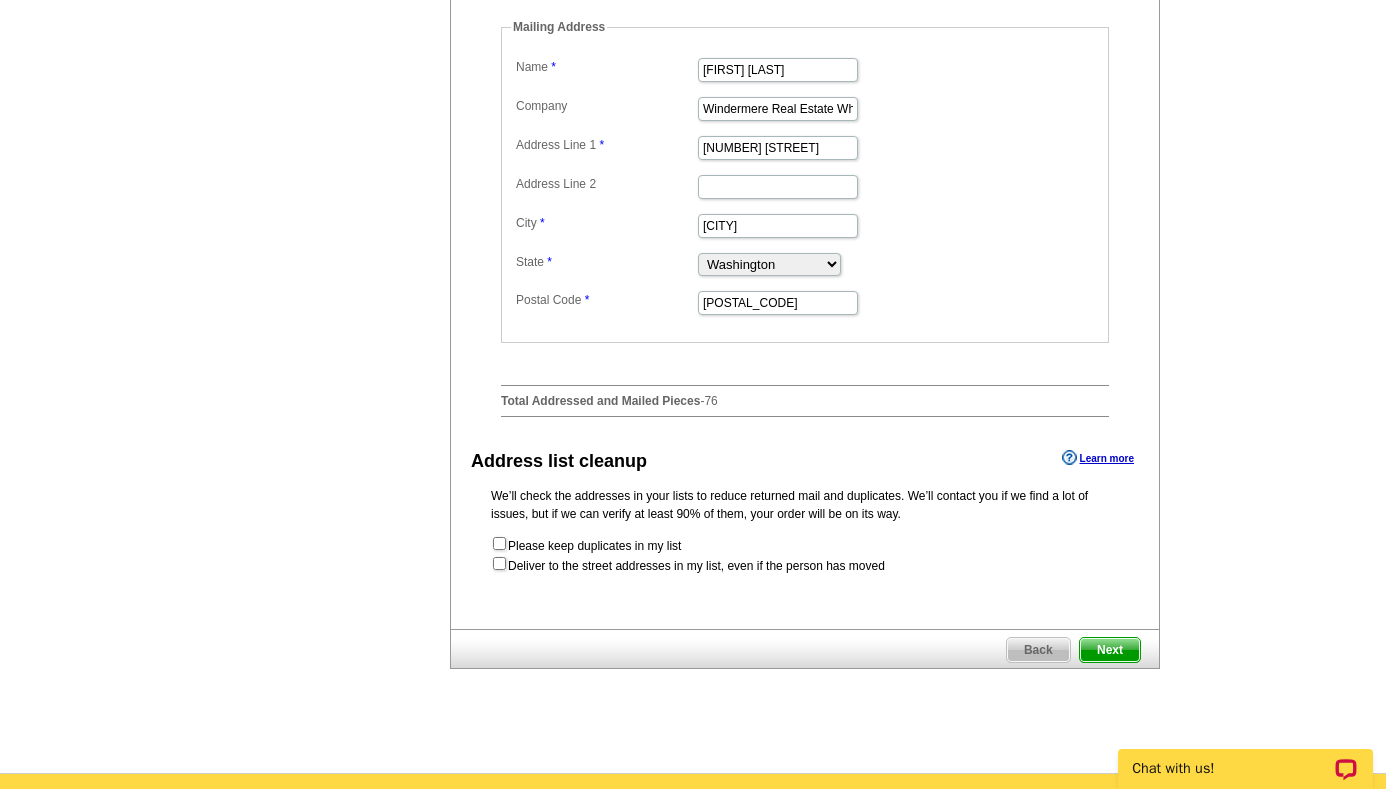 click on "Next" at bounding box center (1110, 650) 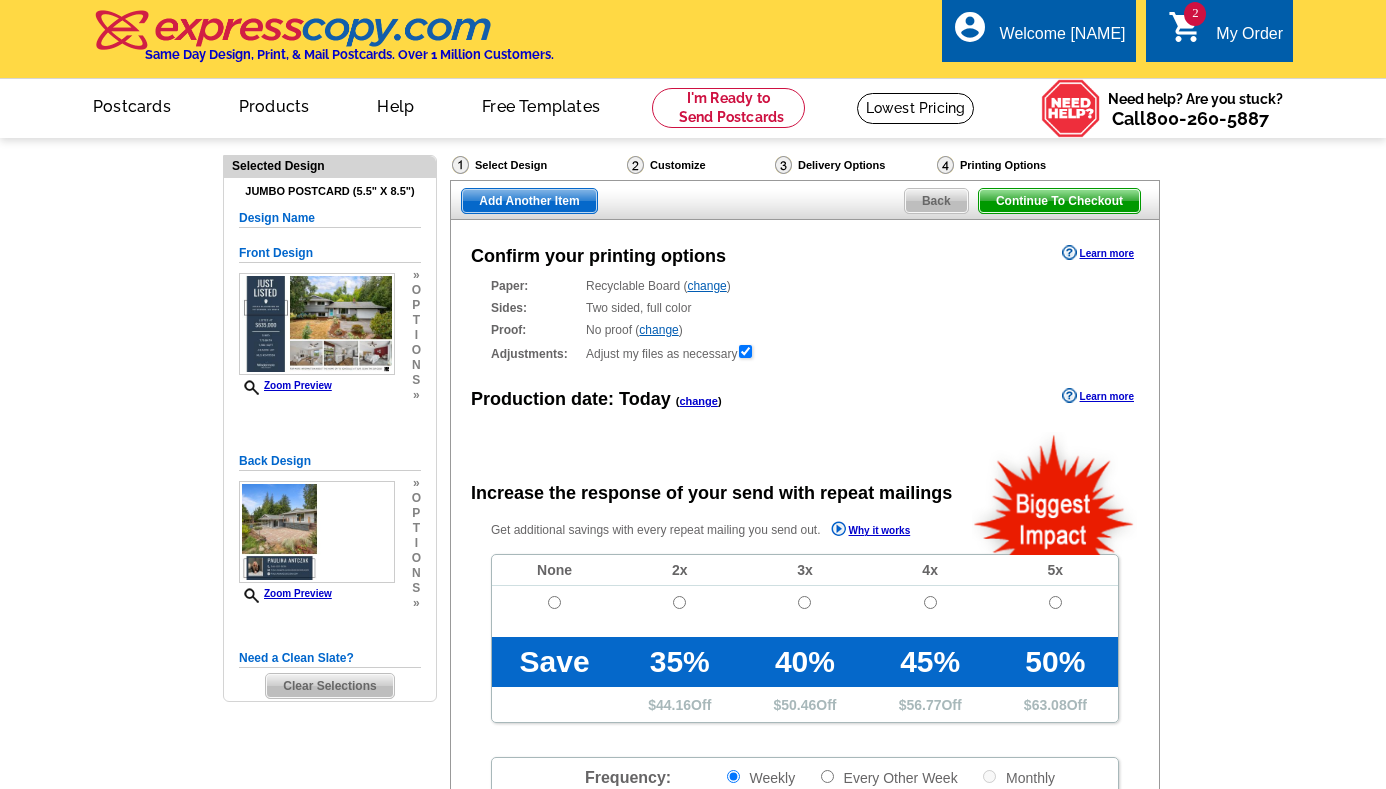 scroll, scrollTop: 0, scrollLeft: 0, axis: both 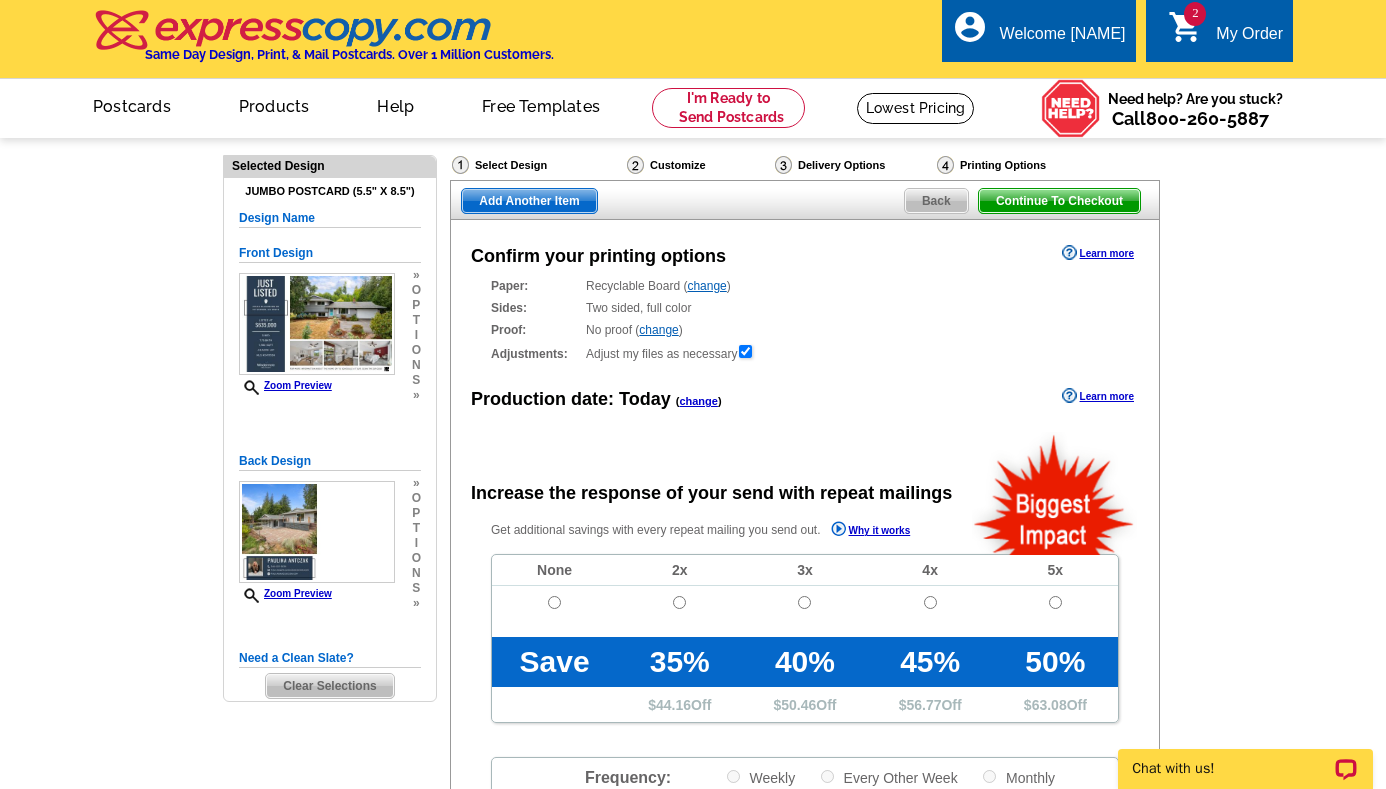 click at bounding box center (554, 602) 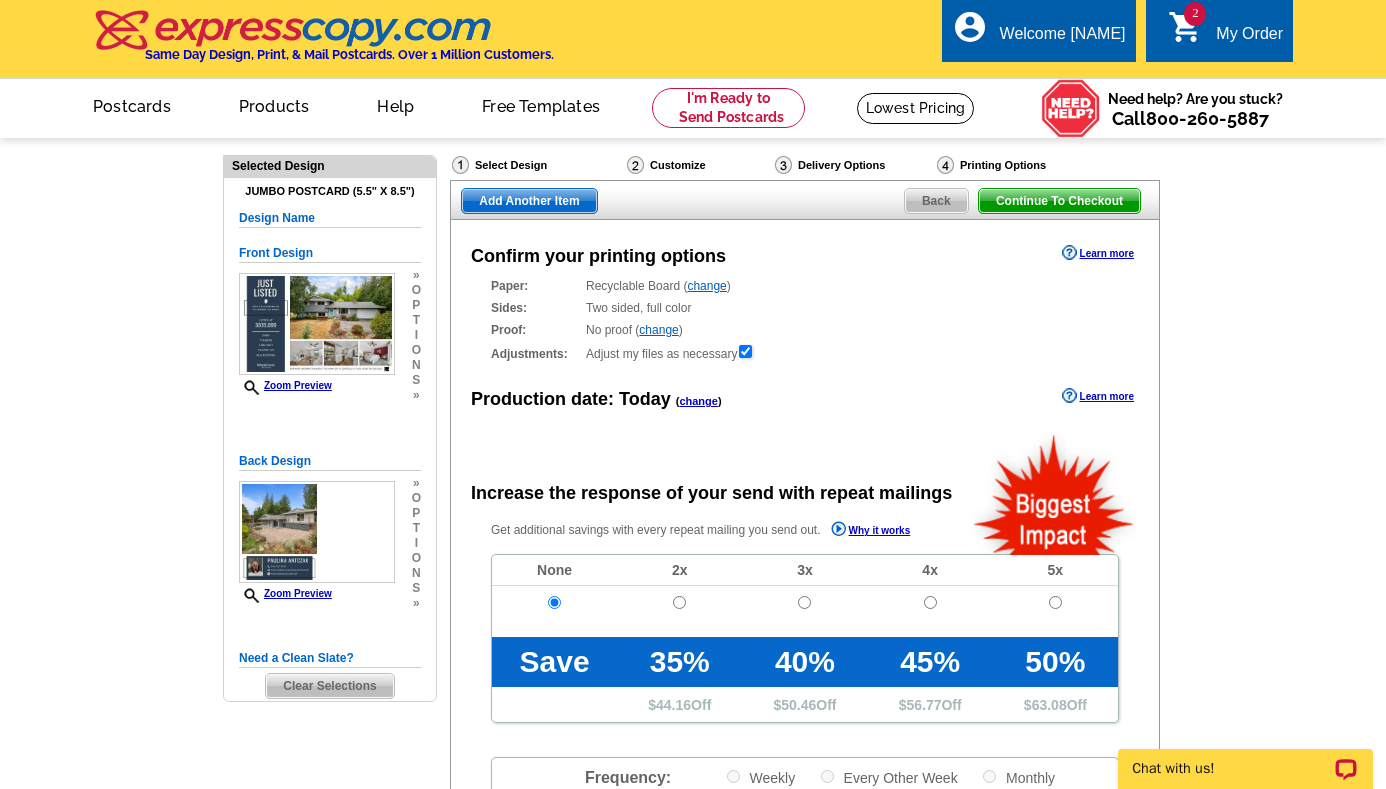 click on "Continue To Checkout" at bounding box center [1059, 201] 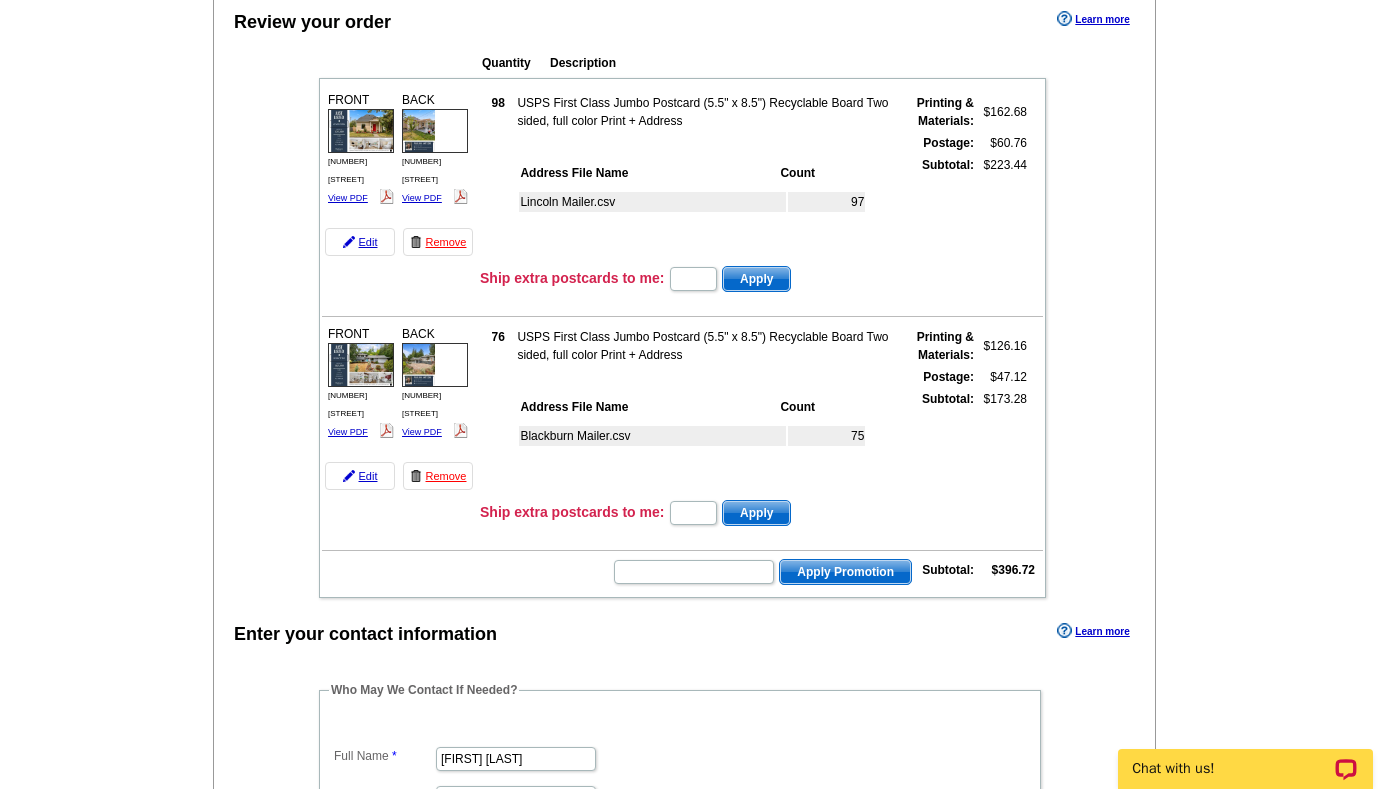 scroll, scrollTop: 217, scrollLeft: 0, axis: vertical 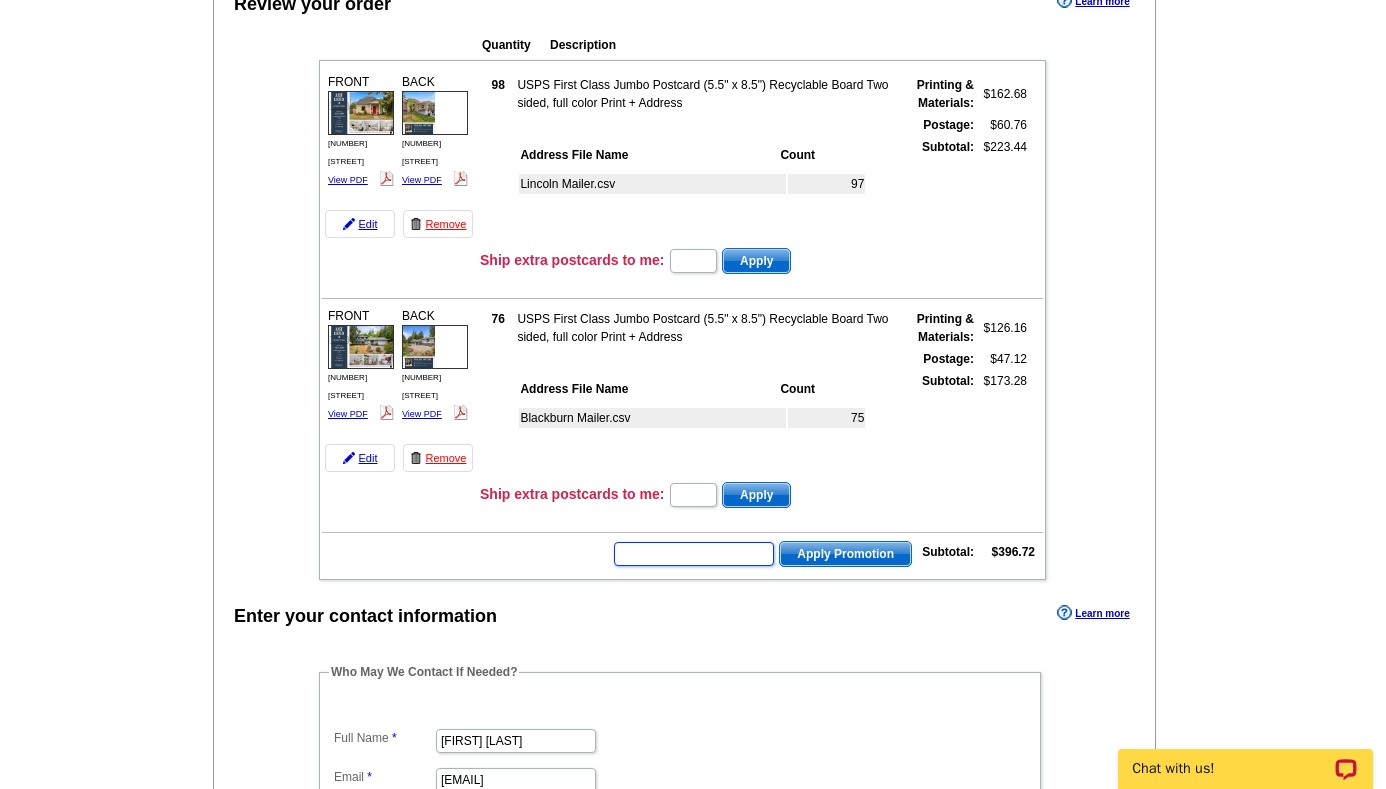 click at bounding box center [694, 554] 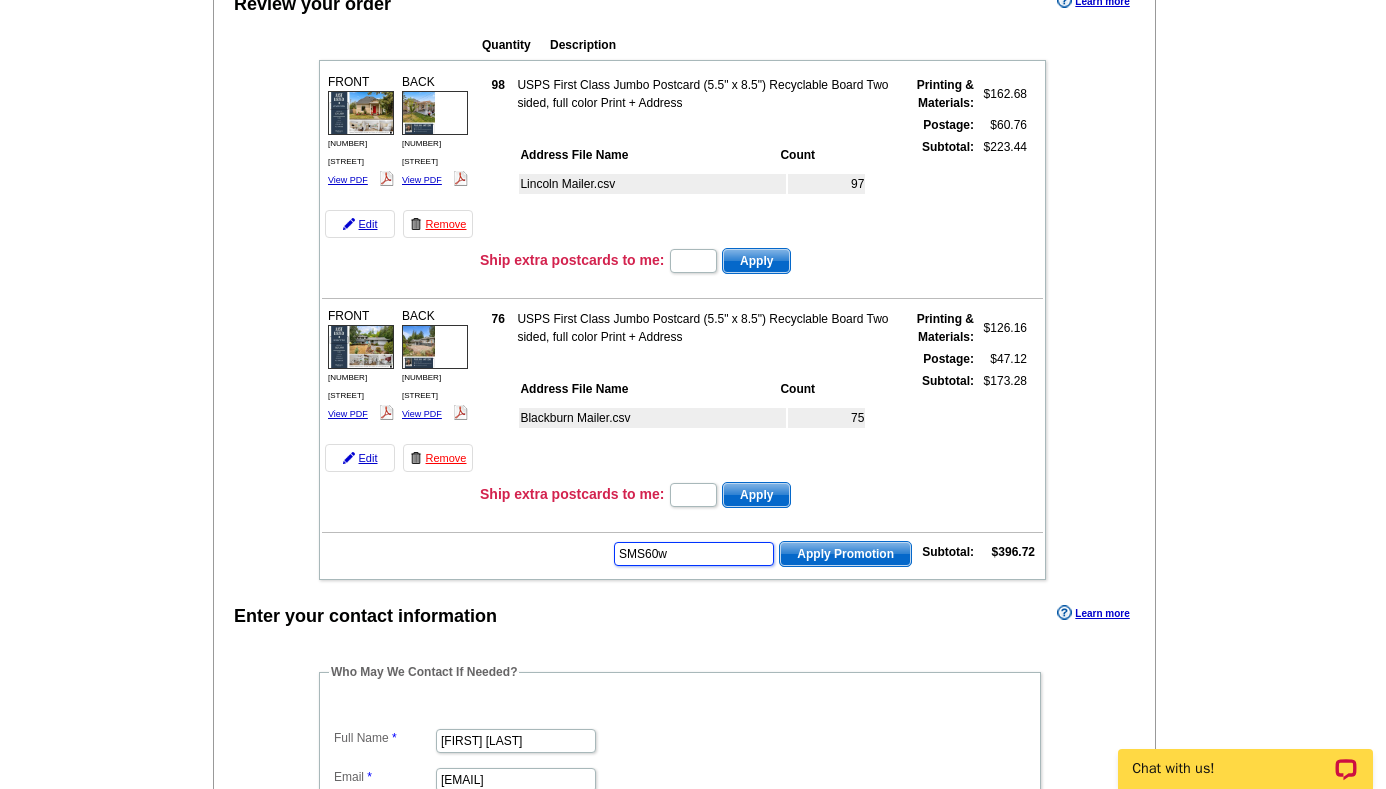type on "SMS60w" 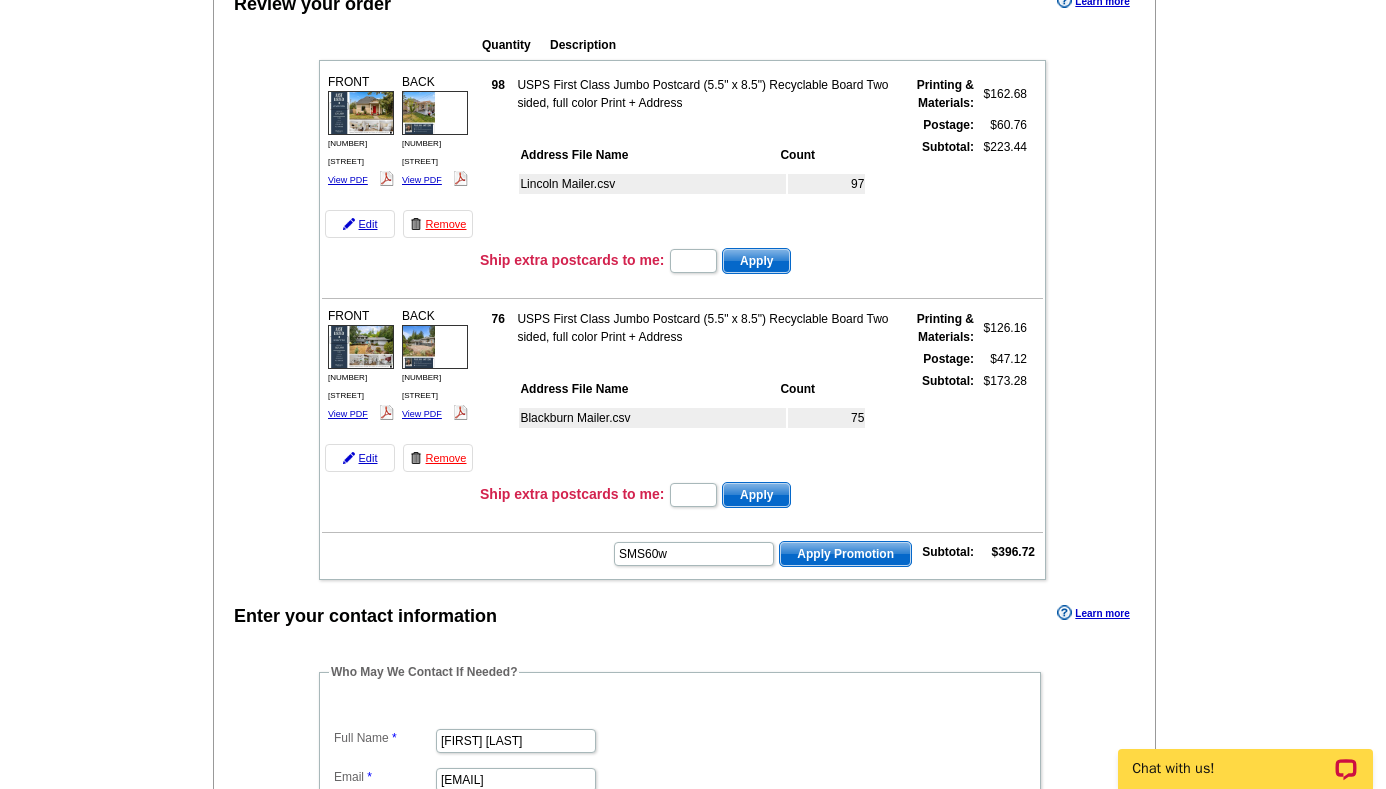 click on "Apply Promotion" at bounding box center (845, 554) 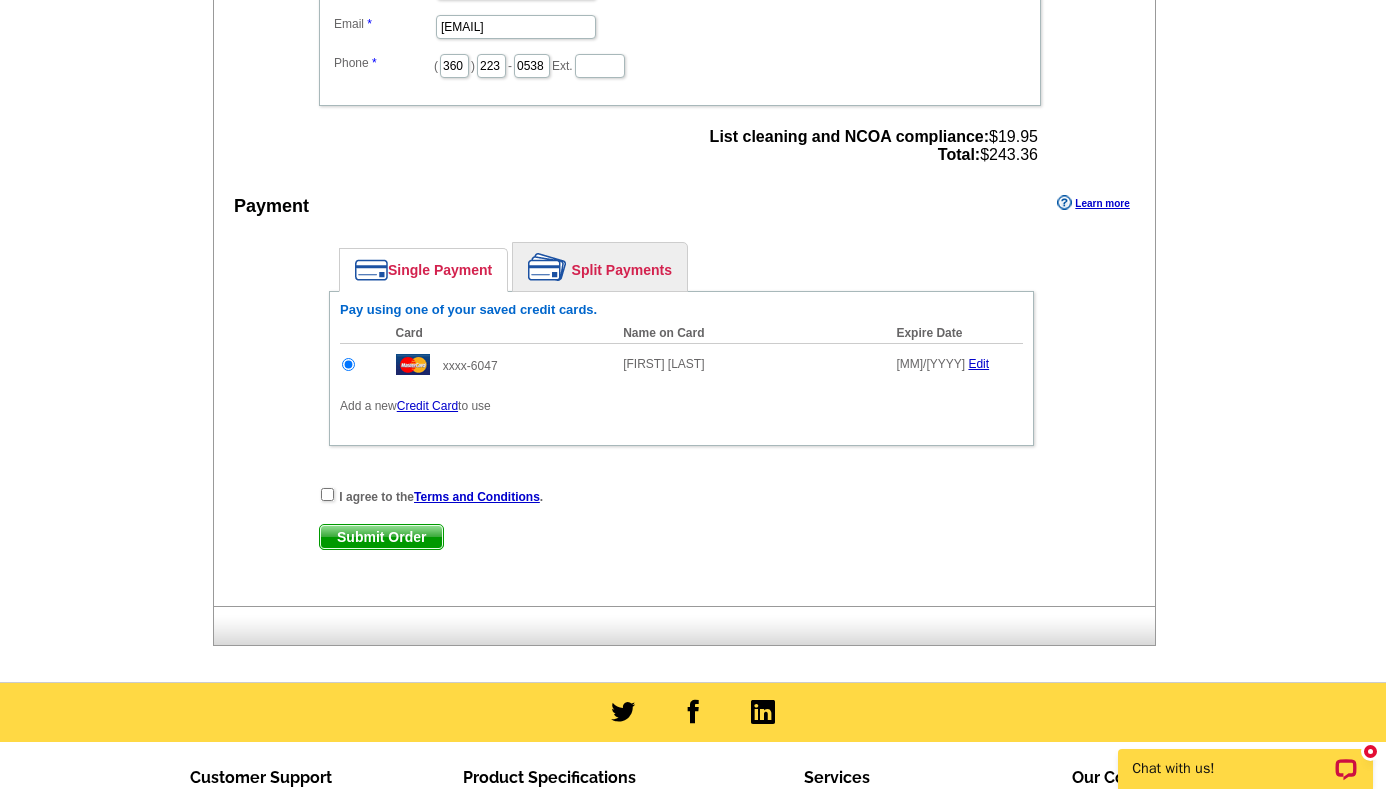 scroll, scrollTop: 1073, scrollLeft: 0, axis: vertical 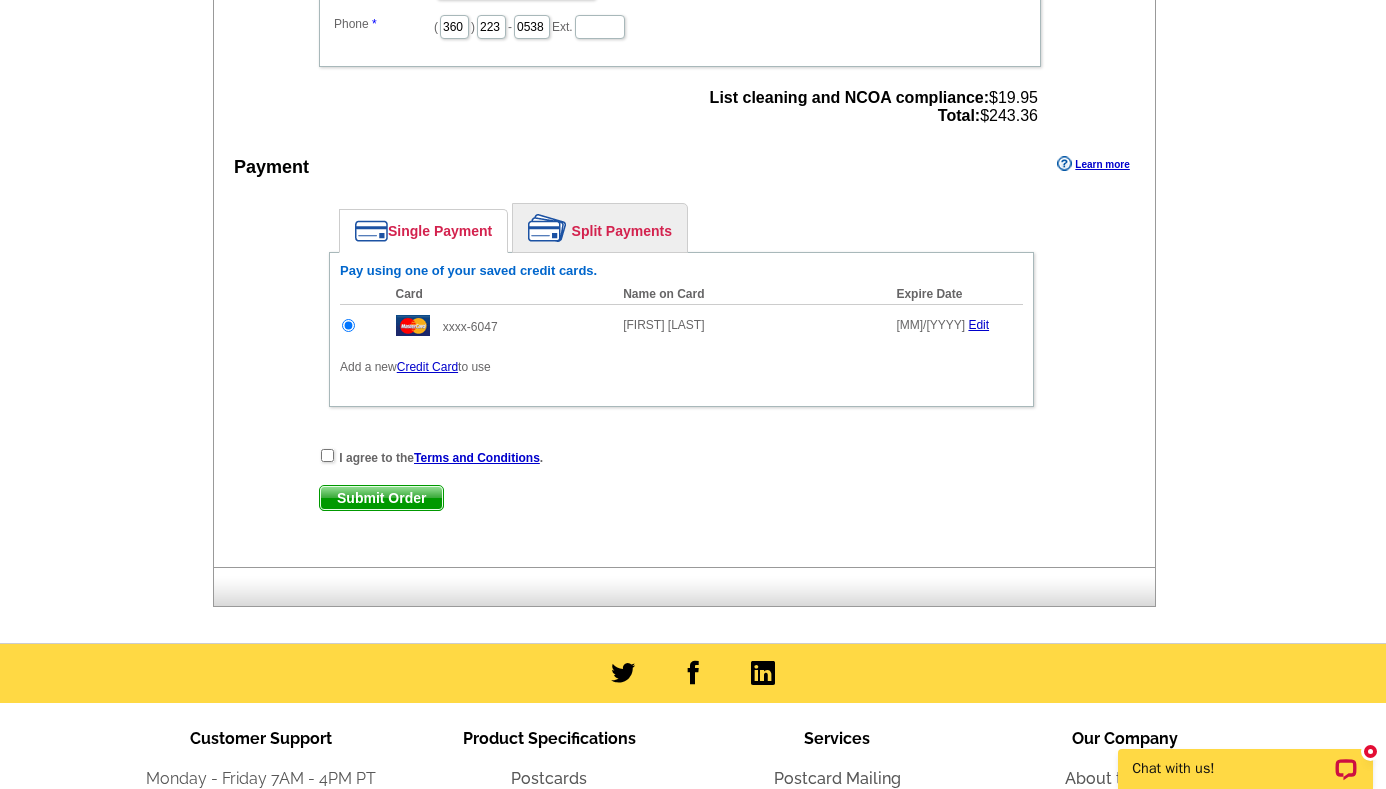 click at bounding box center (327, 455) 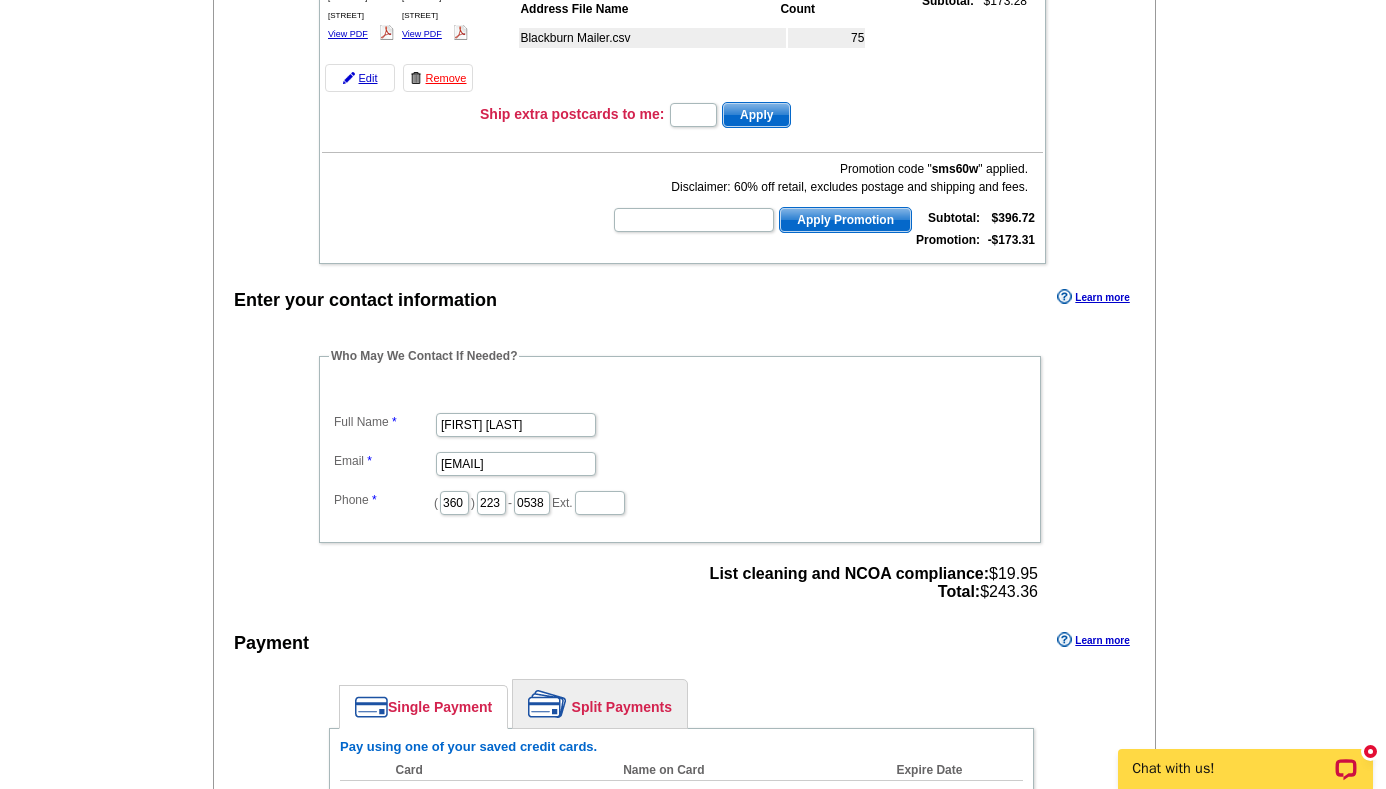 scroll, scrollTop: 228, scrollLeft: 0, axis: vertical 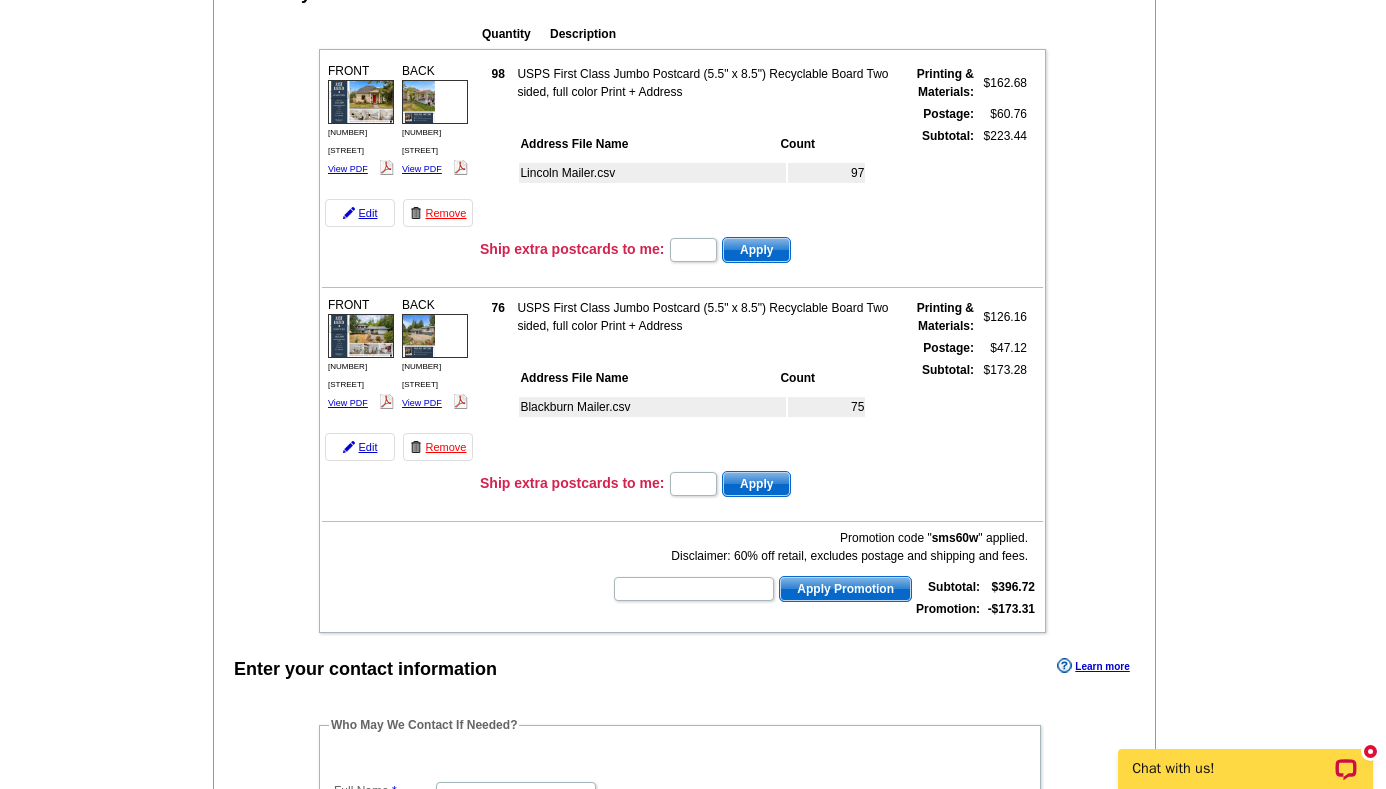 drag, startPoint x: 353, startPoint y: 148, endPoint x: 352, endPoint y: 132, distance: 16.03122 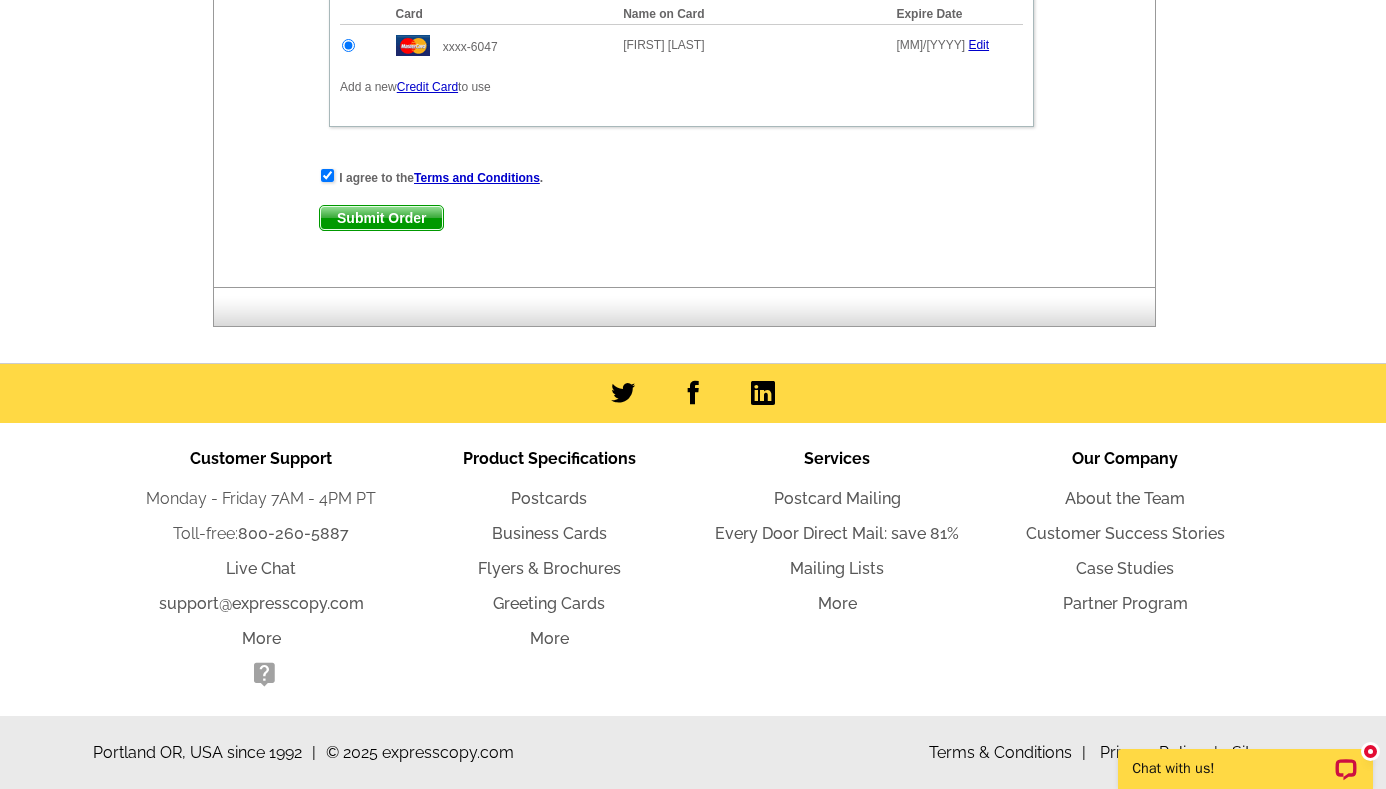 scroll, scrollTop: 1351, scrollLeft: 0, axis: vertical 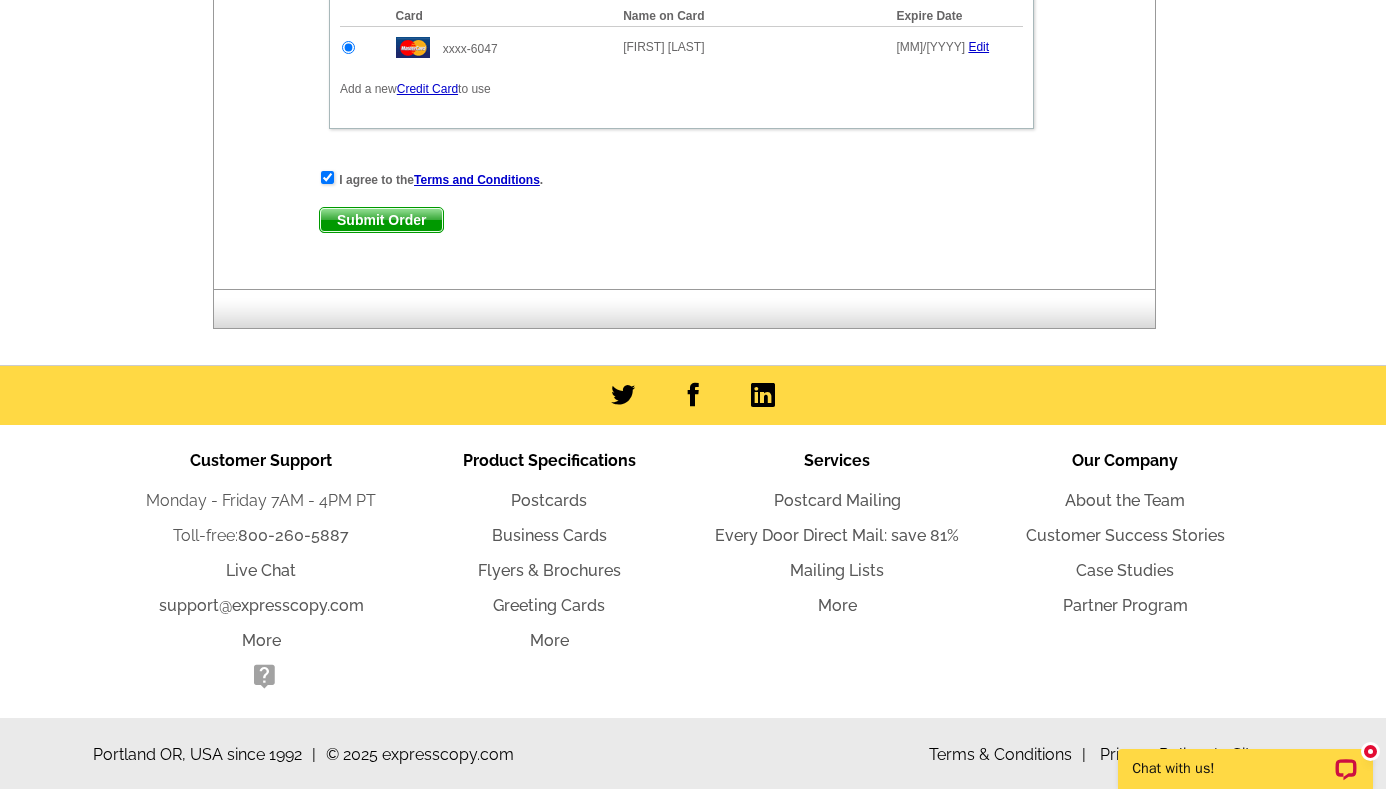 click on "Submit Order" at bounding box center [381, 220] 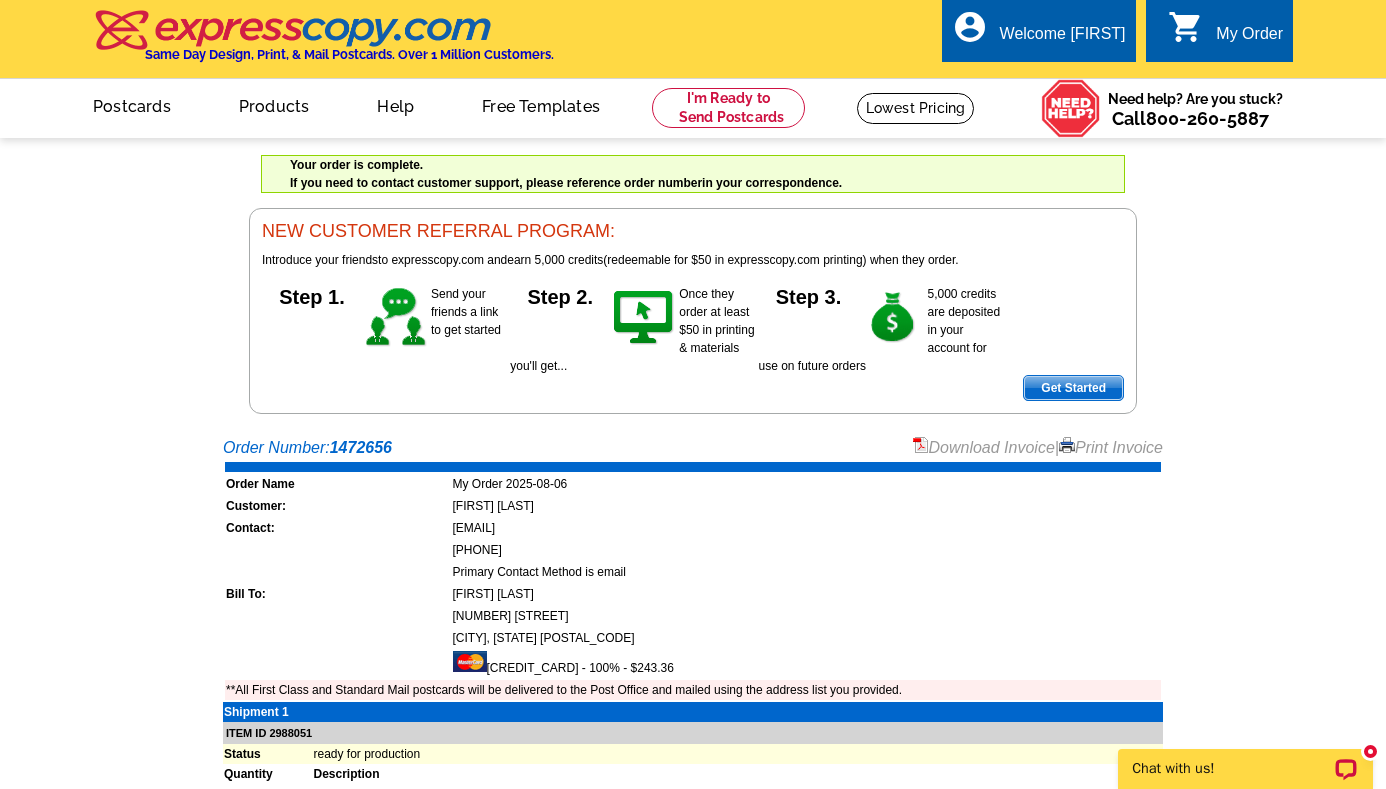 scroll, scrollTop: 0, scrollLeft: 0, axis: both 